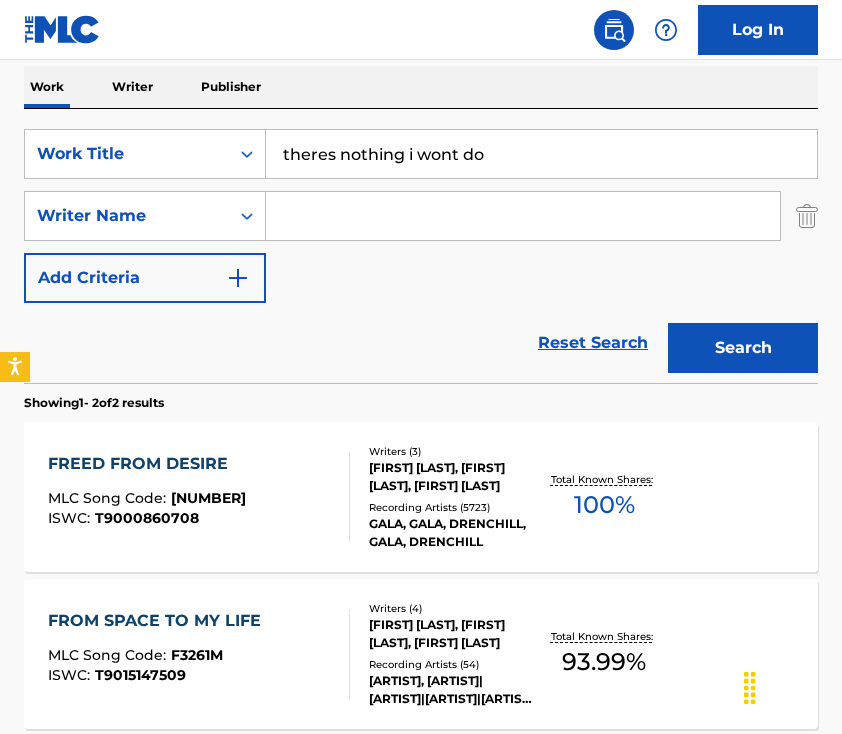 scroll, scrollTop: 0, scrollLeft: 0, axis: both 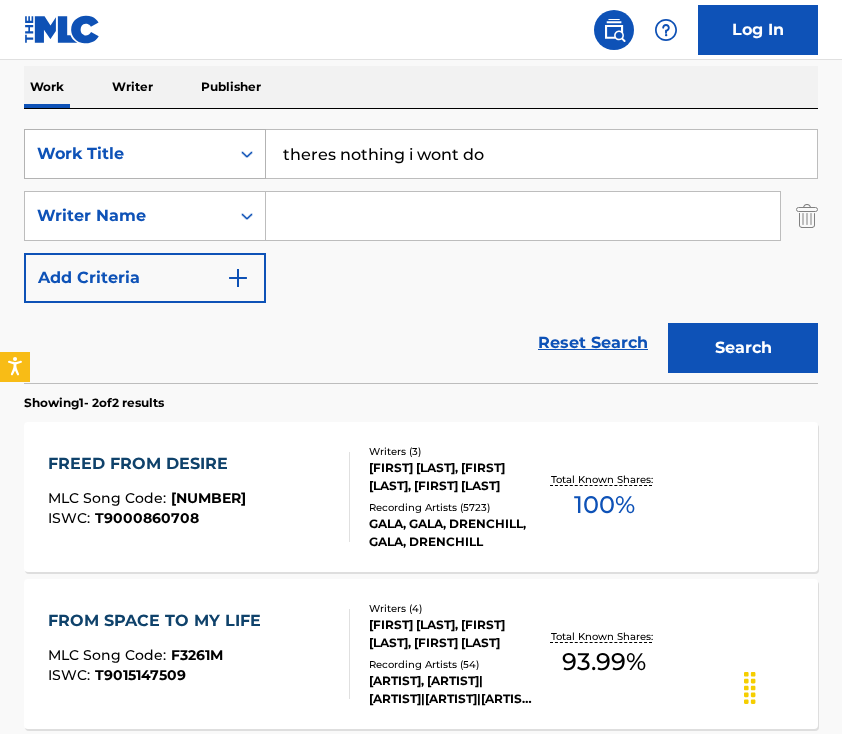 drag, startPoint x: 505, startPoint y: 156, endPoint x: 113, endPoint y: 151, distance: 392.0319 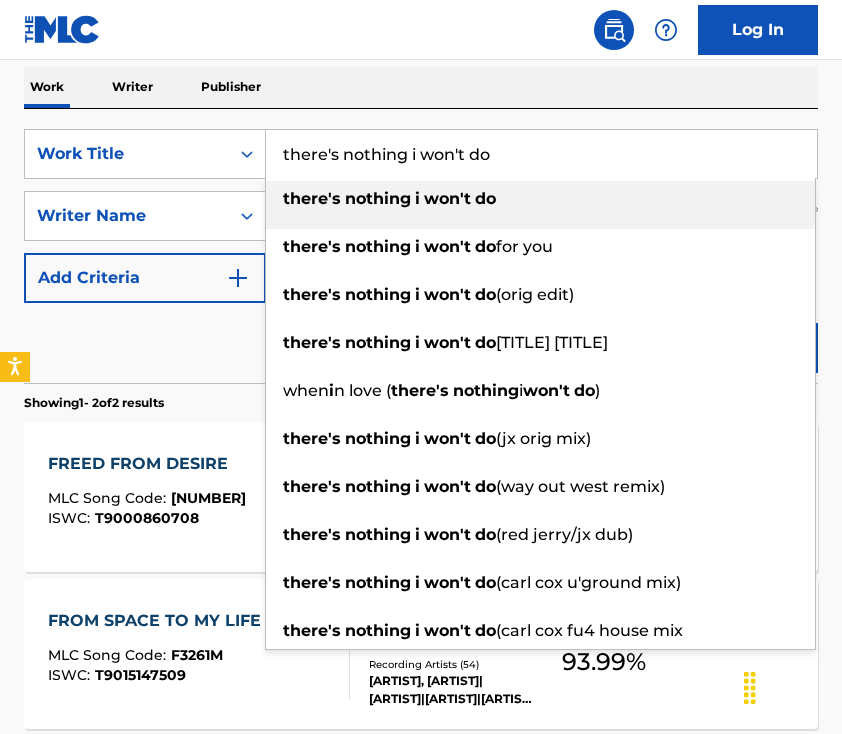 type on "there's nothing i won't do" 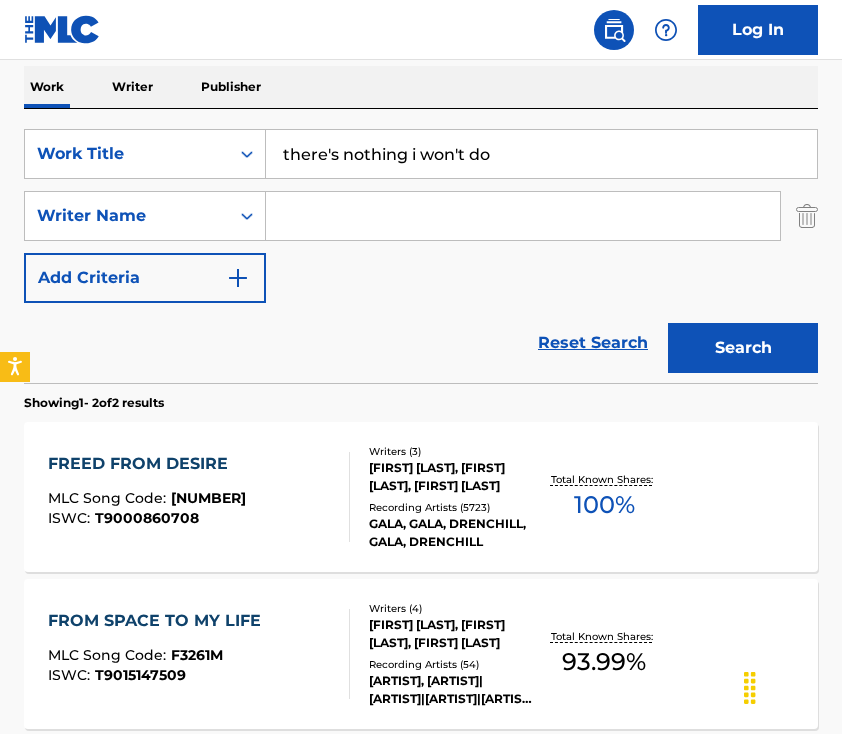 click at bounding box center (523, 216) 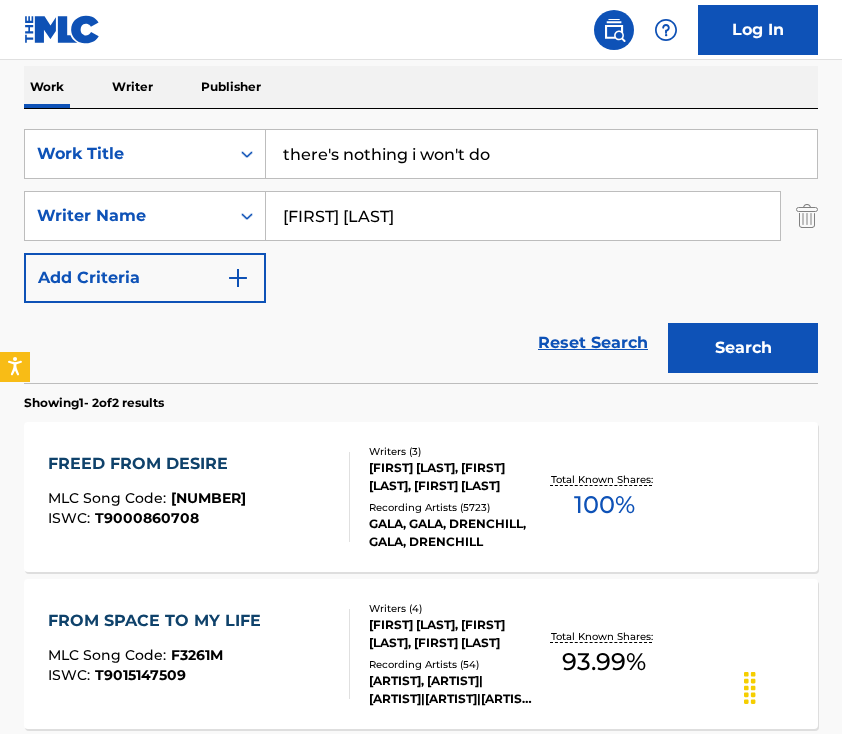type on "[FIRST] [LAST]" 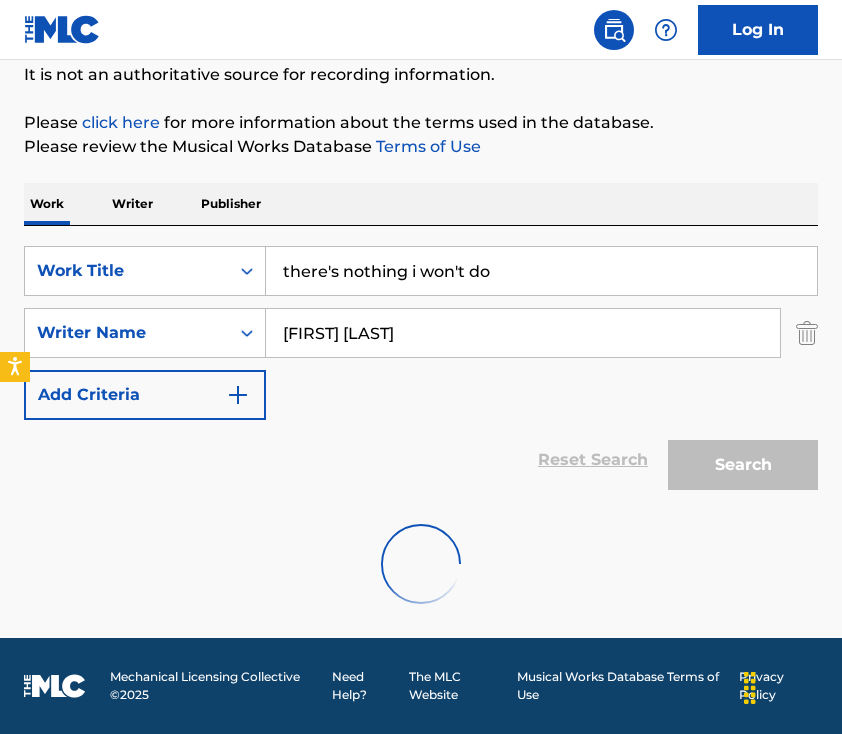 scroll, scrollTop: 306, scrollLeft: 0, axis: vertical 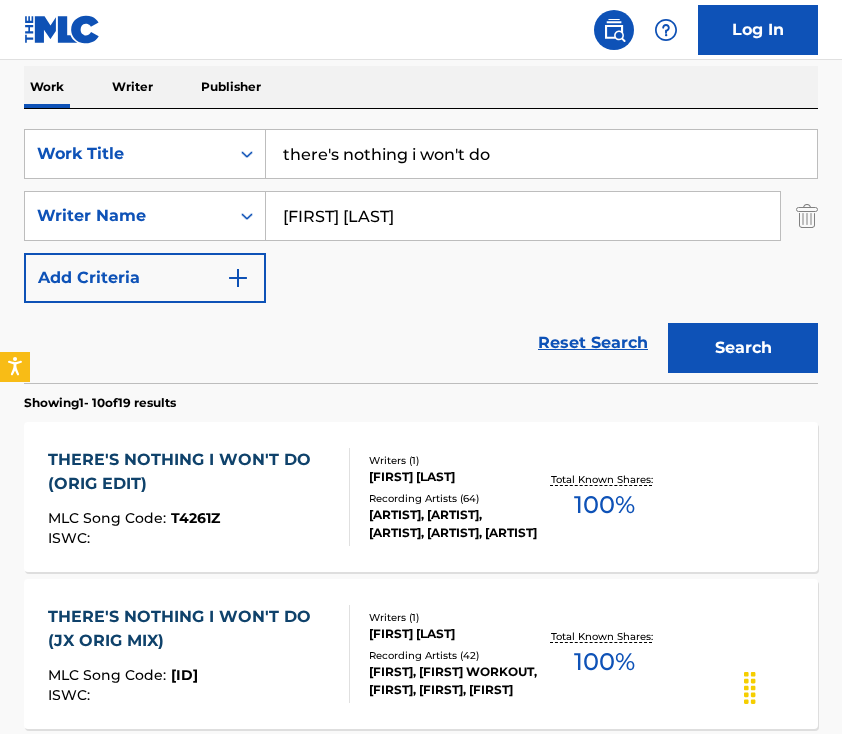 click on "MLC Song Code : T4261Z ISWC : Writers ( 1 ) [FIRST] [LAST] Recording Artists ( 64 ) VARIOUS ARTISTS, IGNITION - X, VARIOUS ARTISTS, VARIOUS ARTISTS, VARIOUS ARTISTS Total Known Shares: 100 %" at bounding box center (190, 497) 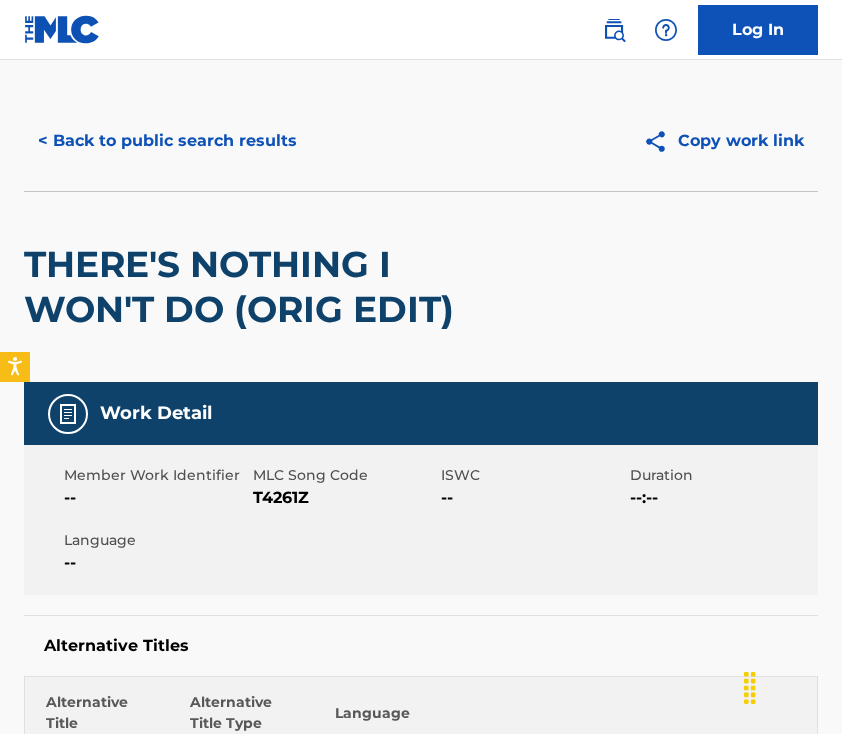 scroll, scrollTop: 0, scrollLeft: 0, axis: both 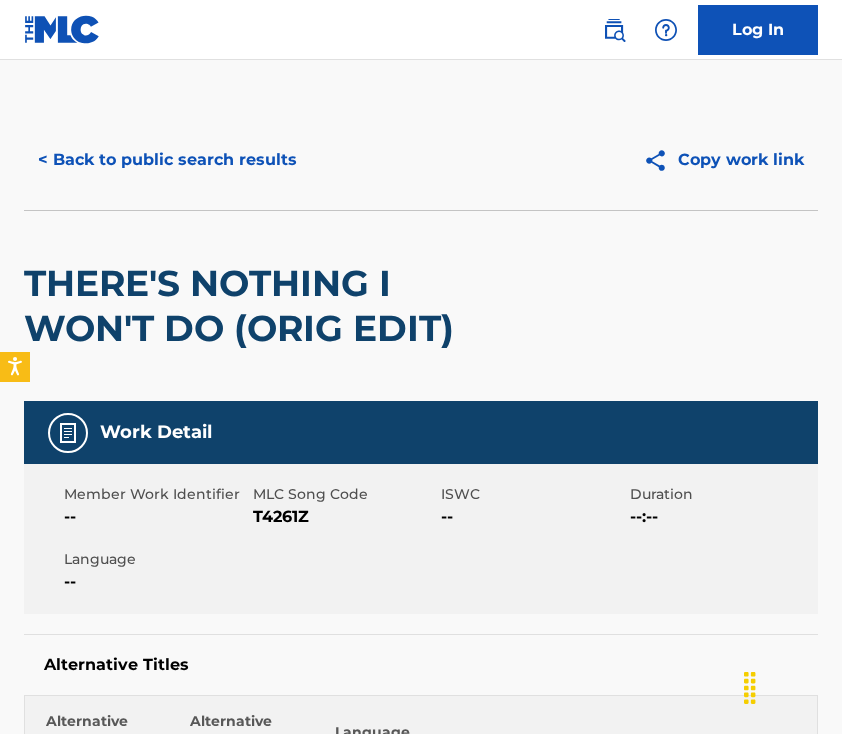 click on "< Back to public search results" at bounding box center (167, 160) 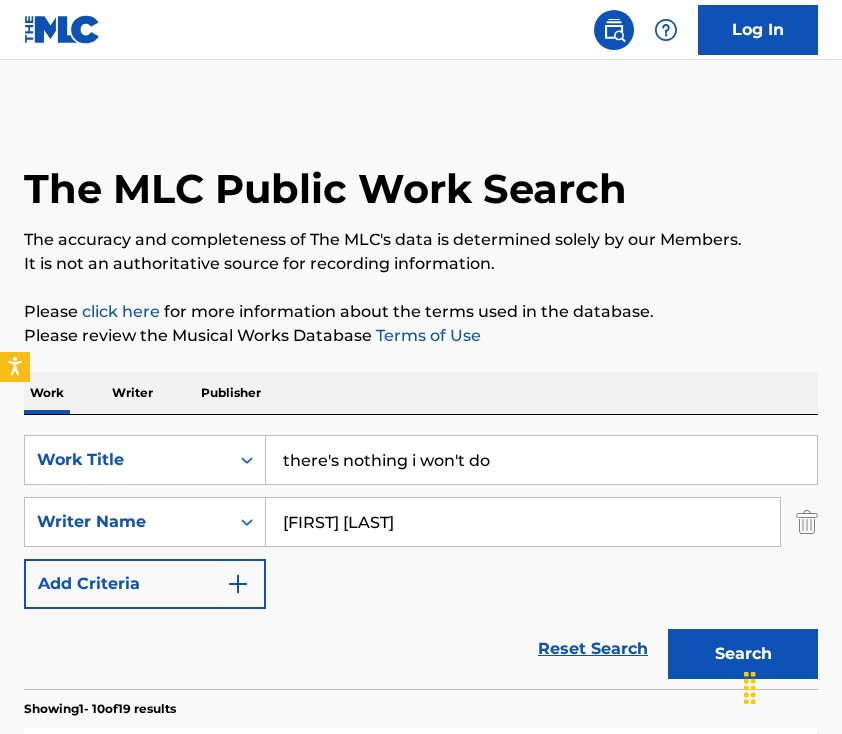 scroll, scrollTop: 306, scrollLeft: 0, axis: vertical 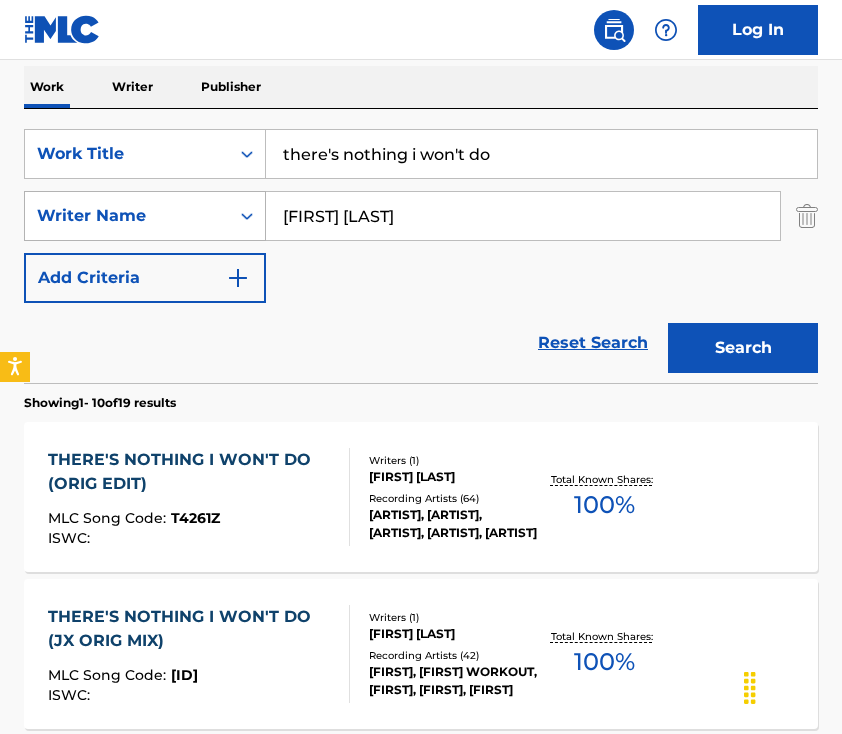 drag, startPoint x: 393, startPoint y: 214, endPoint x: 80, endPoint y: 211, distance: 313.01437 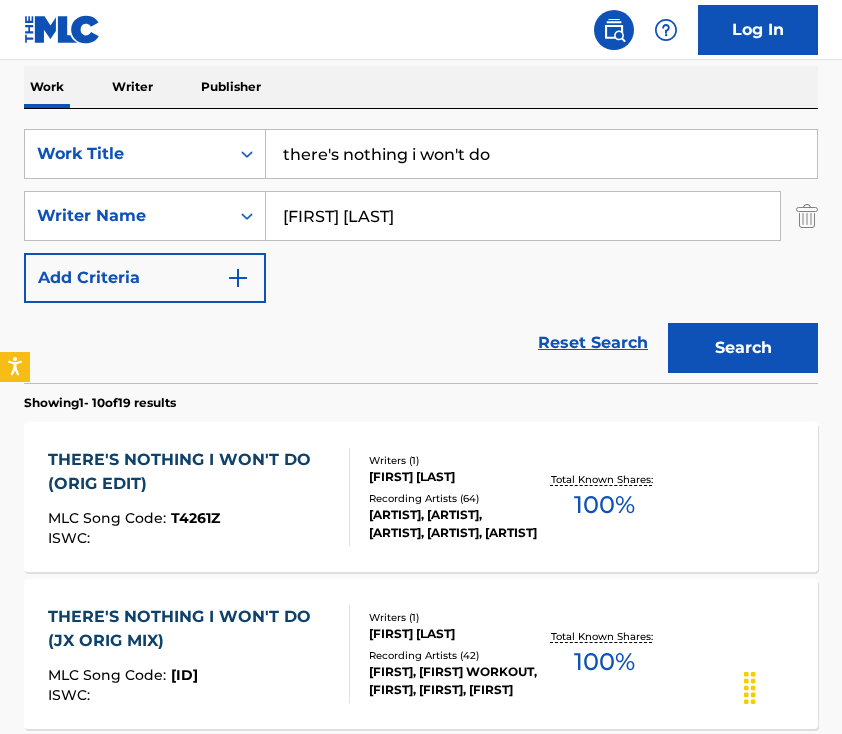 type on "[FIRST] [LAST]" 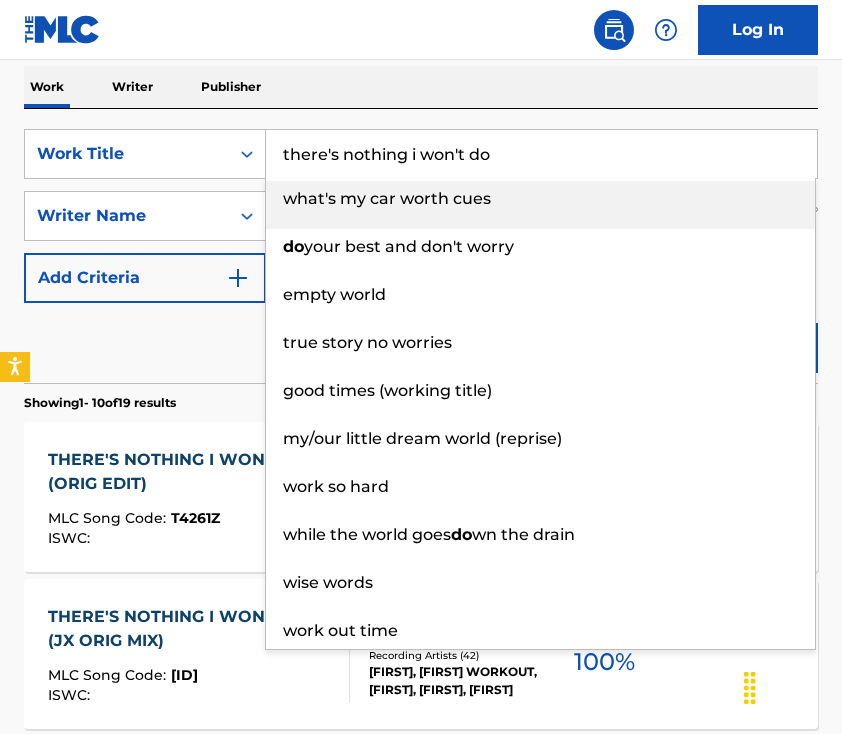 drag, startPoint x: 523, startPoint y: 151, endPoint x: 22, endPoint y: 148, distance: 501.00897 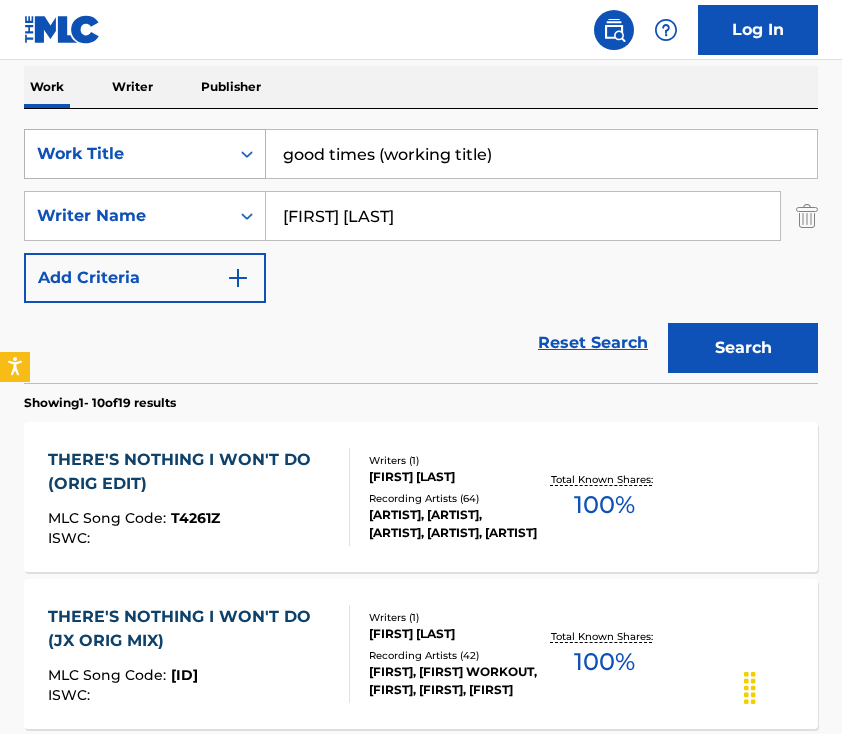 drag, startPoint x: 500, startPoint y: 146, endPoint x: 136, endPoint y: 146, distance: 364 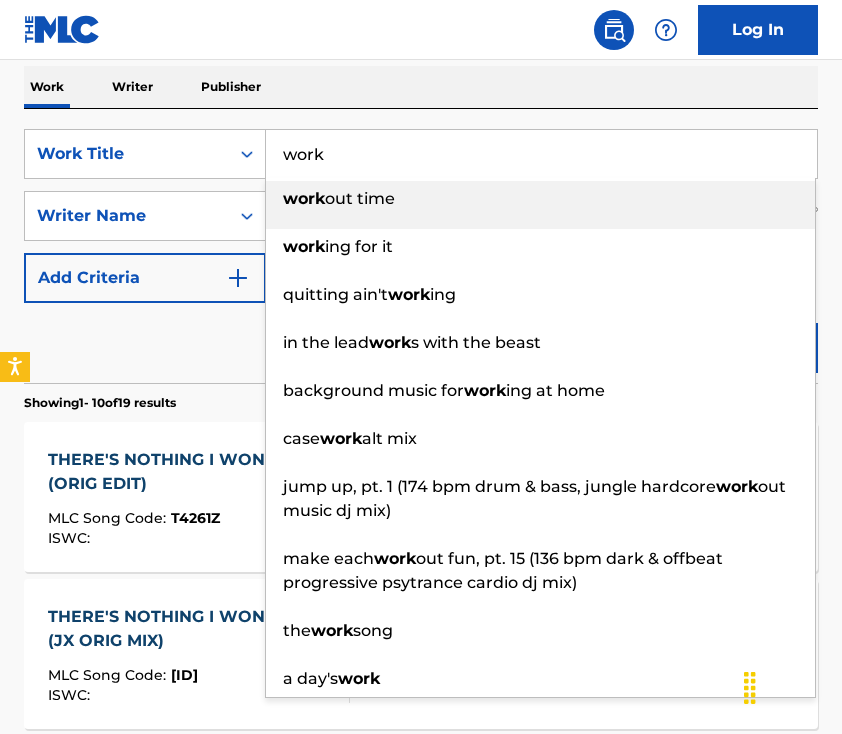 type on "work" 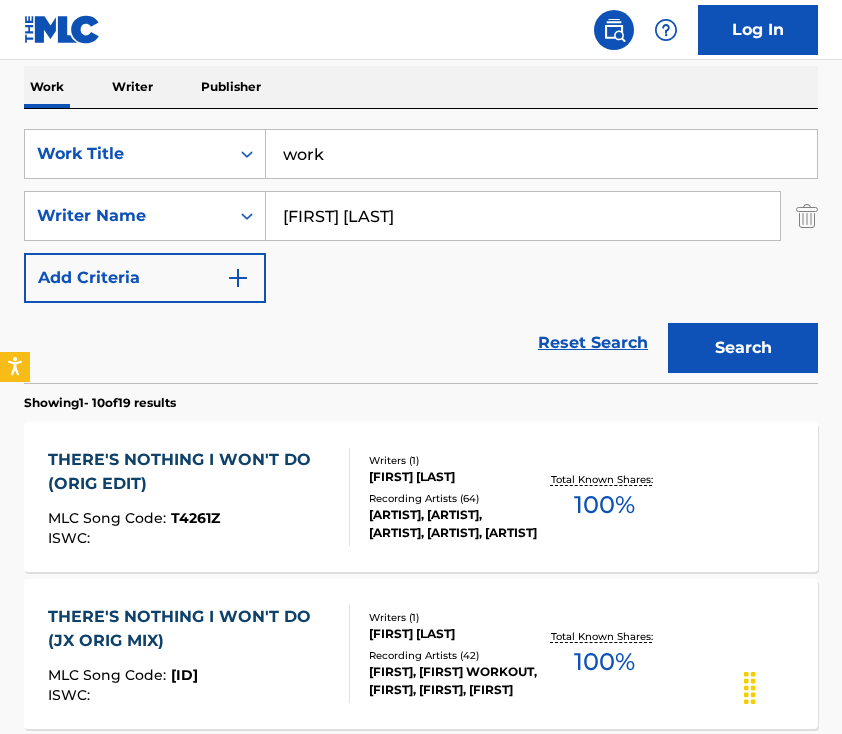click on "Search" at bounding box center [743, 348] 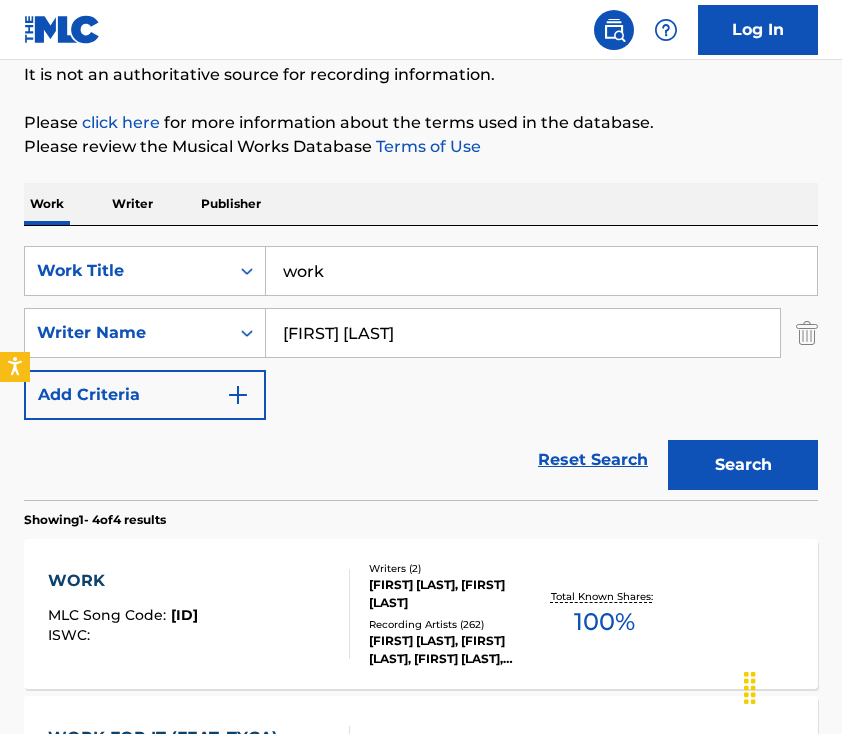 scroll, scrollTop: 306, scrollLeft: 0, axis: vertical 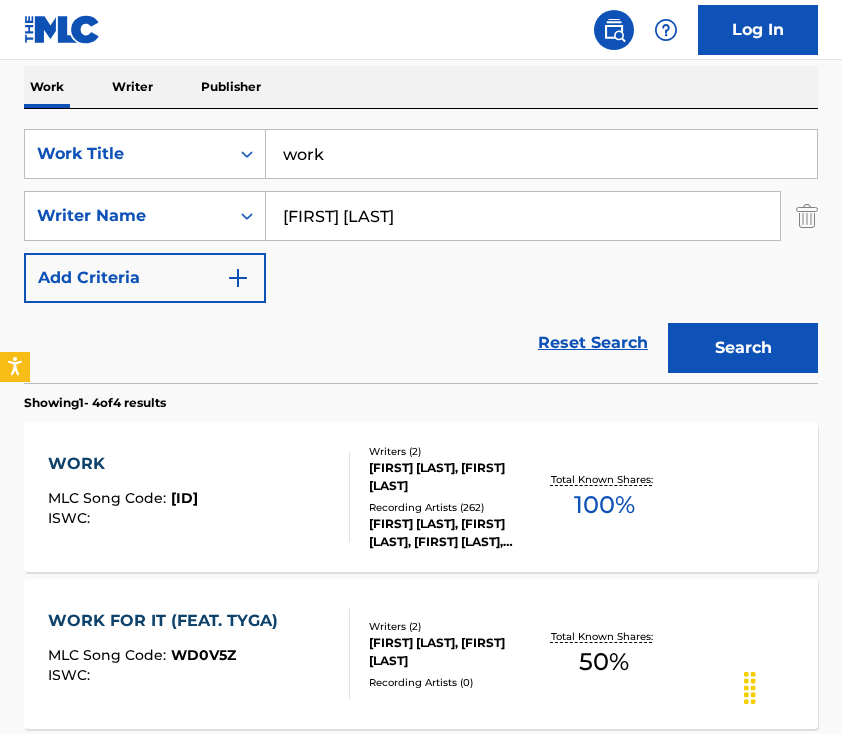 click on "WORK MLC Song Code : W1880B ISWC :" at bounding box center (199, 497) 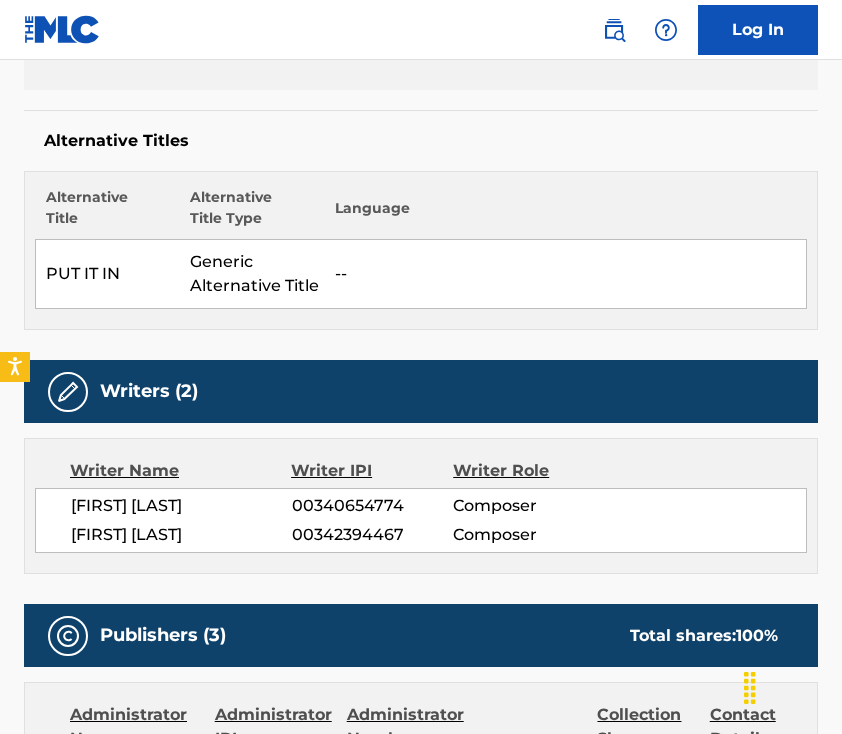 scroll, scrollTop: 0, scrollLeft: 0, axis: both 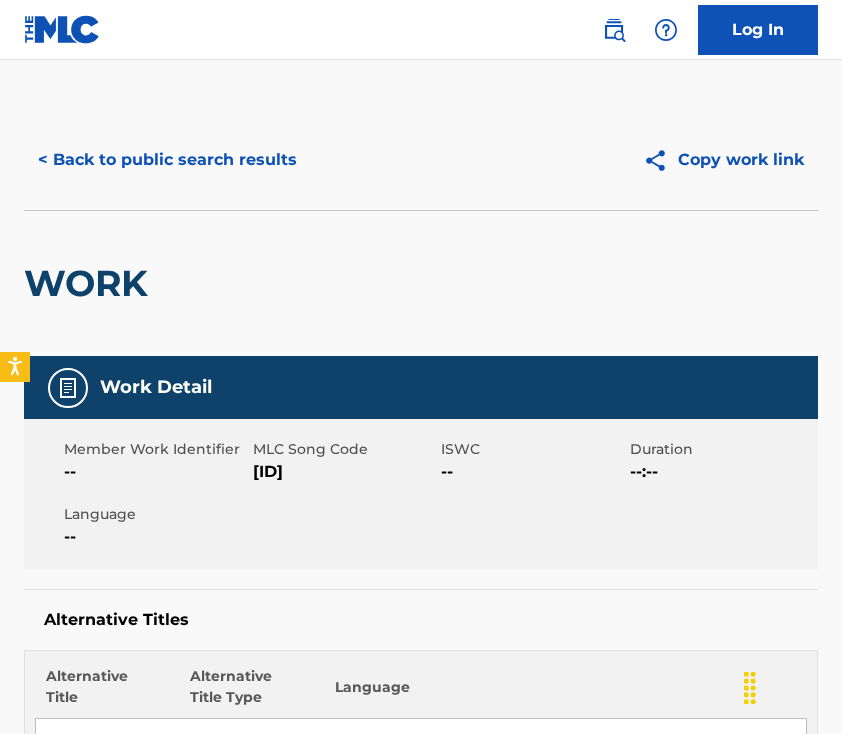 click on "< Back to public search results" at bounding box center [167, 160] 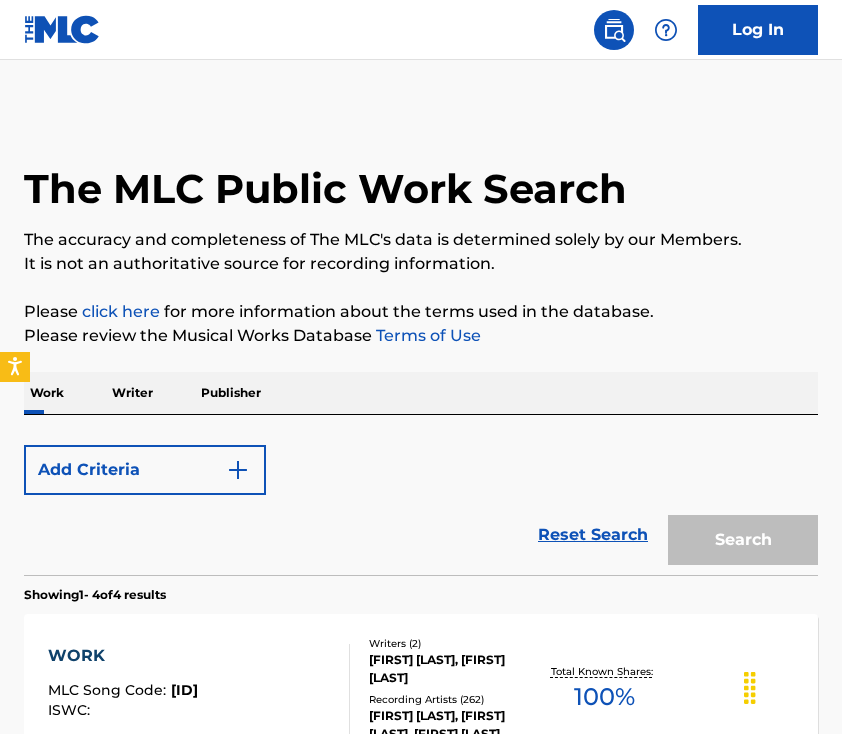 scroll, scrollTop: 306, scrollLeft: 0, axis: vertical 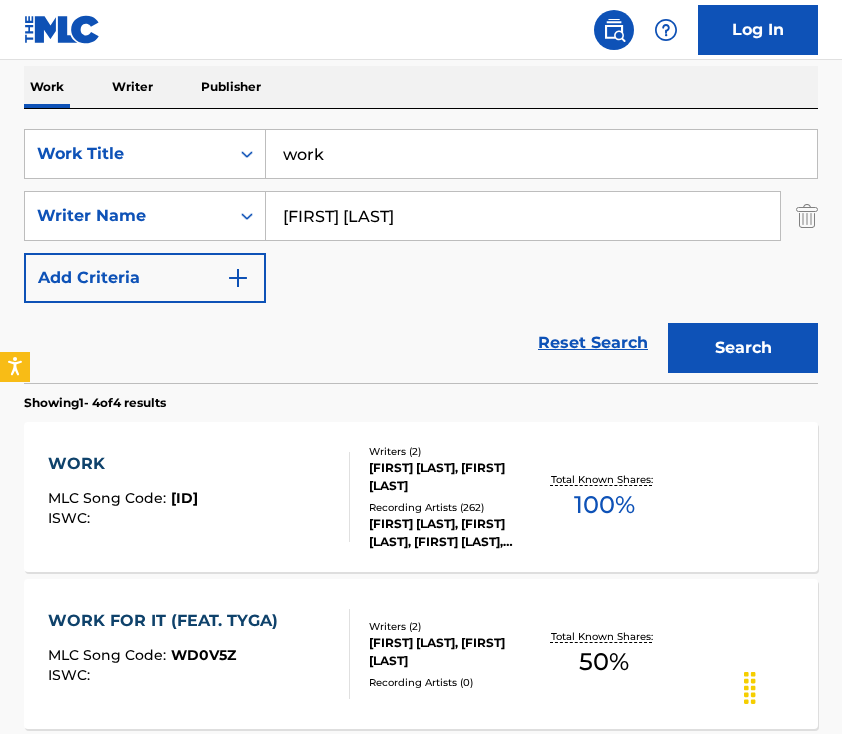 drag, startPoint x: 344, startPoint y: 153, endPoint x: 305, endPoint y: 153, distance: 39 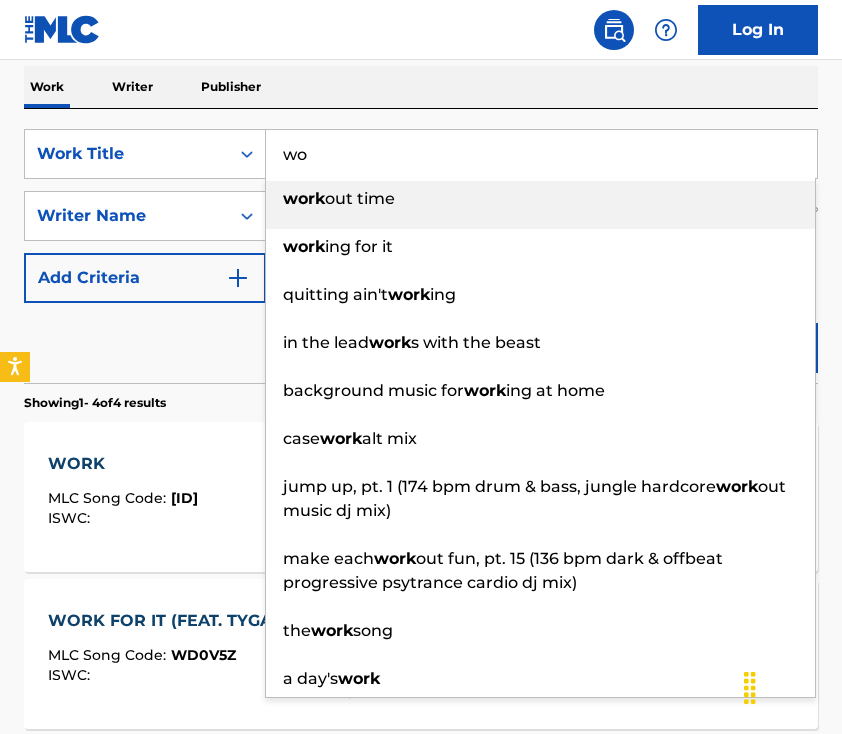 type on "w" 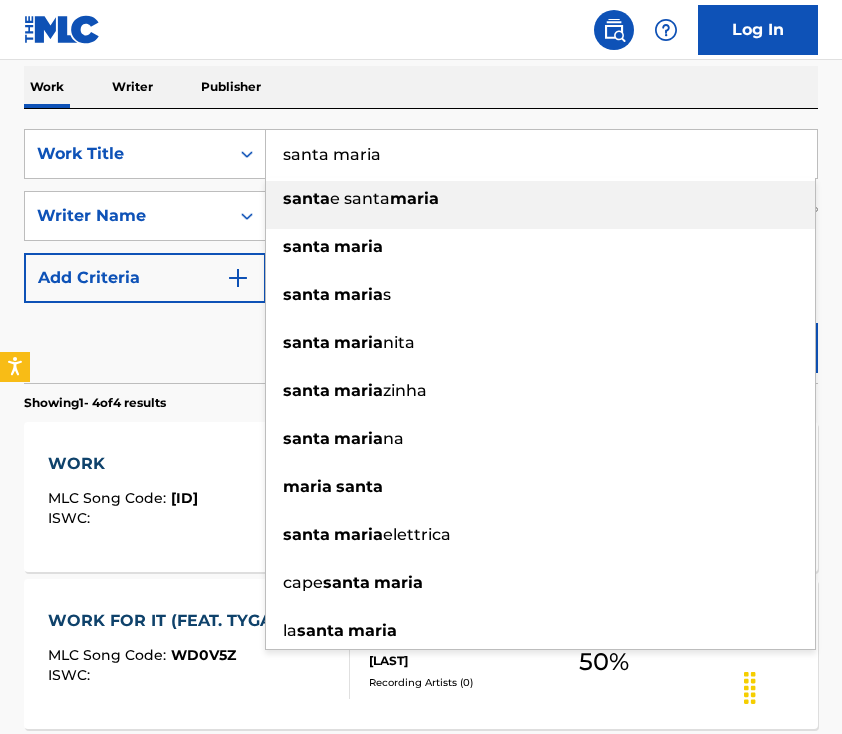 type on "santa maria" 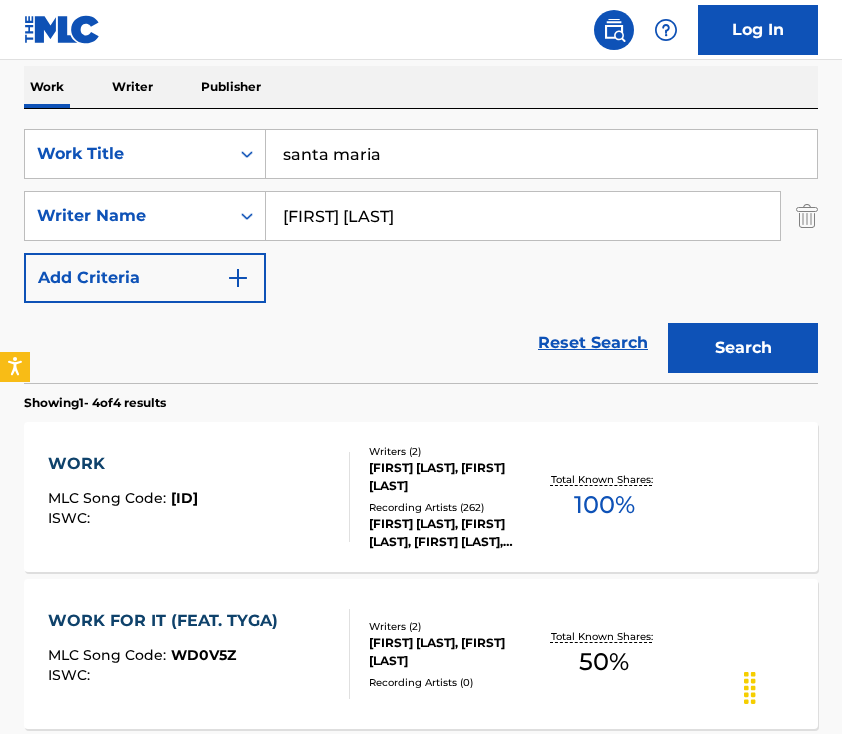 drag, startPoint x: 436, startPoint y: 214, endPoint x: -10, endPoint y: 171, distance: 448.06808 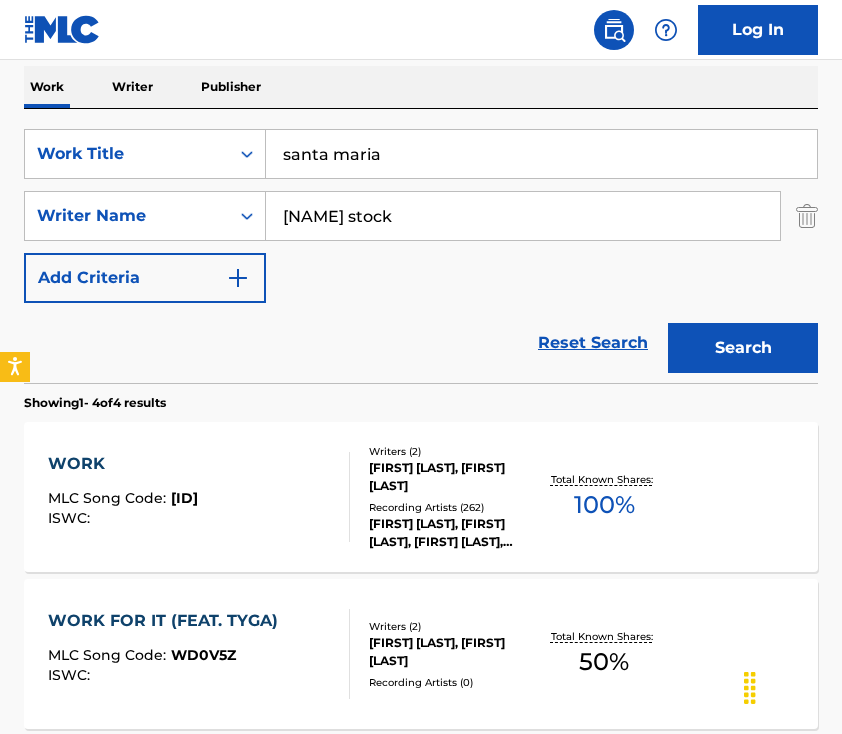 type on "[NAME] stock" 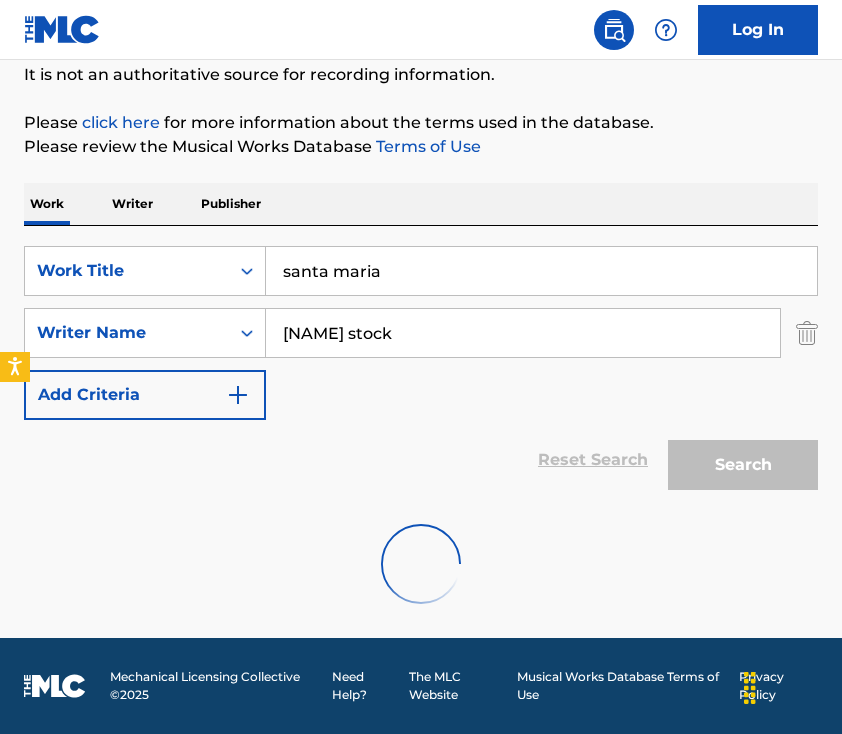scroll, scrollTop: 124, scrollLeft: 0, axis: vertical 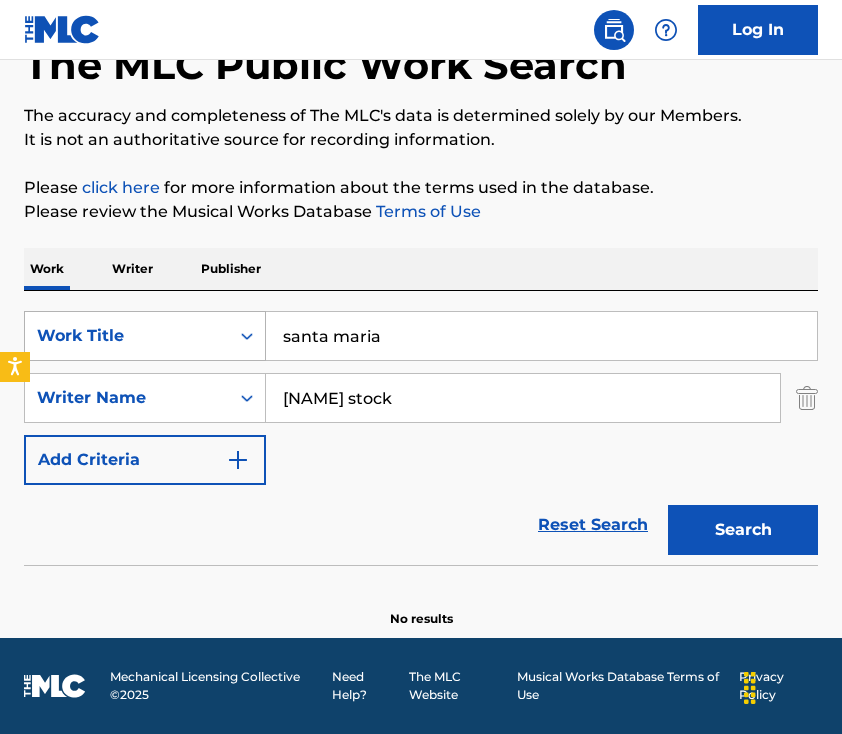 drag, startPoint x: 438, startPoint y: 340, endPoint x: 77, endPoint y: 340, distance: 361 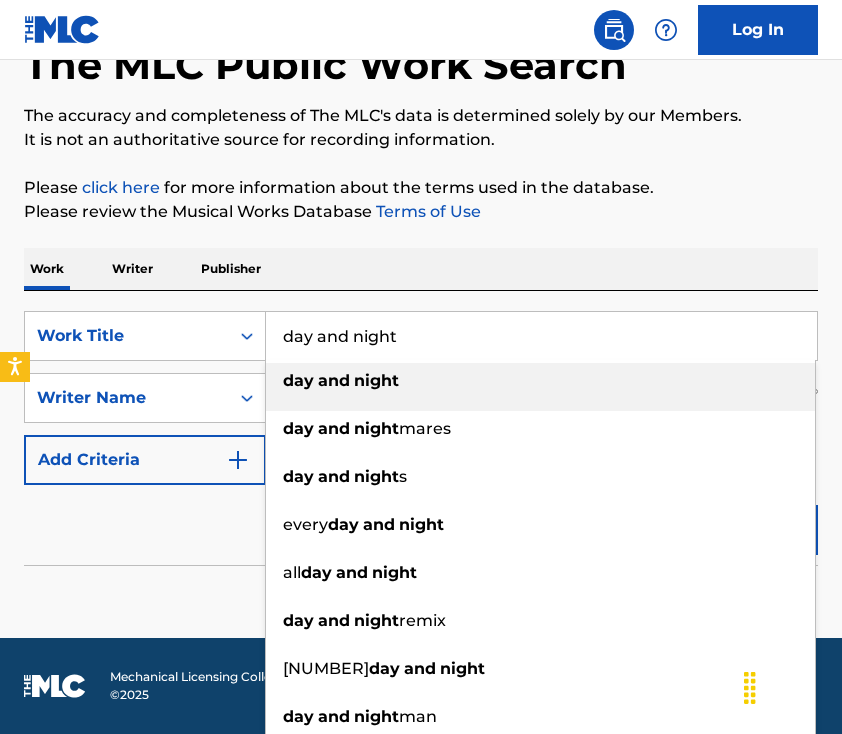 type on "day and night" 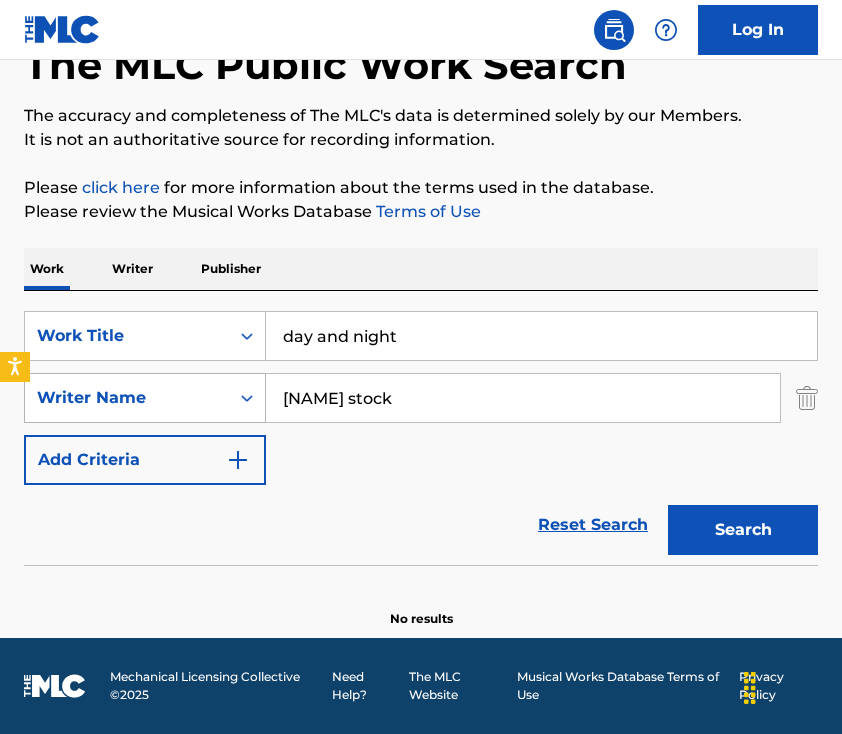 drag, startPoint x: 437, startPoint y: 407, endPoint x: 125, endPoint y: 398, distance: 312.1298 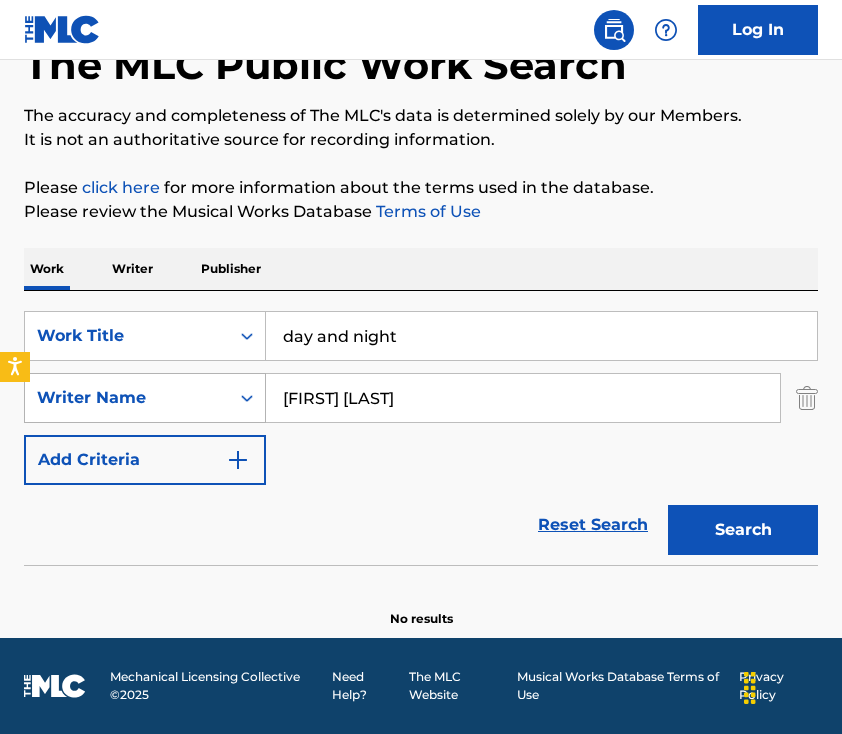 type on "[FIRST] [LAST]" 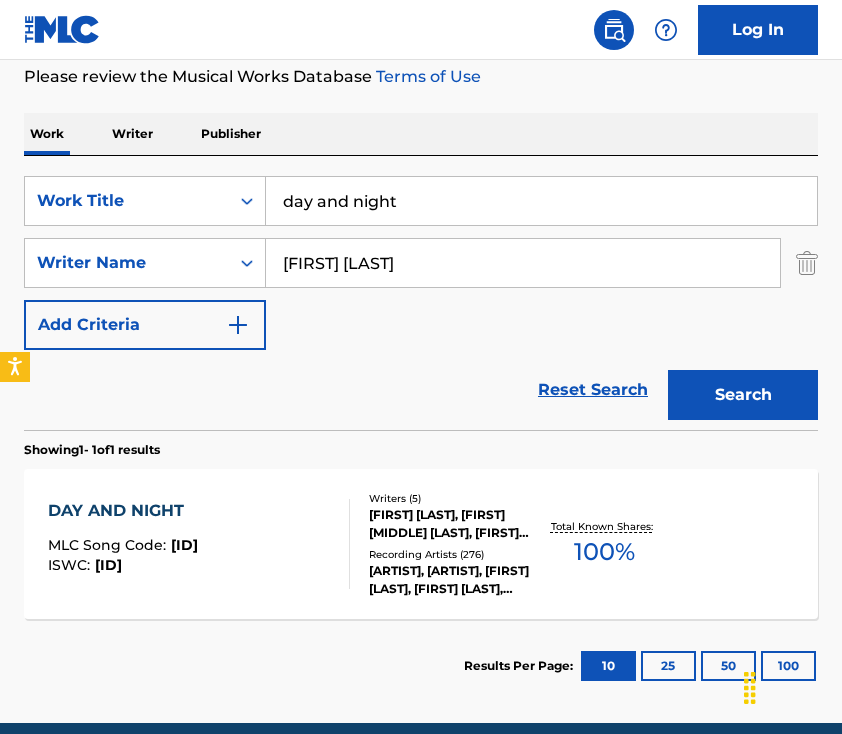 scroll, scrollTop: 282, scrollLeft: 0, axis: vertical 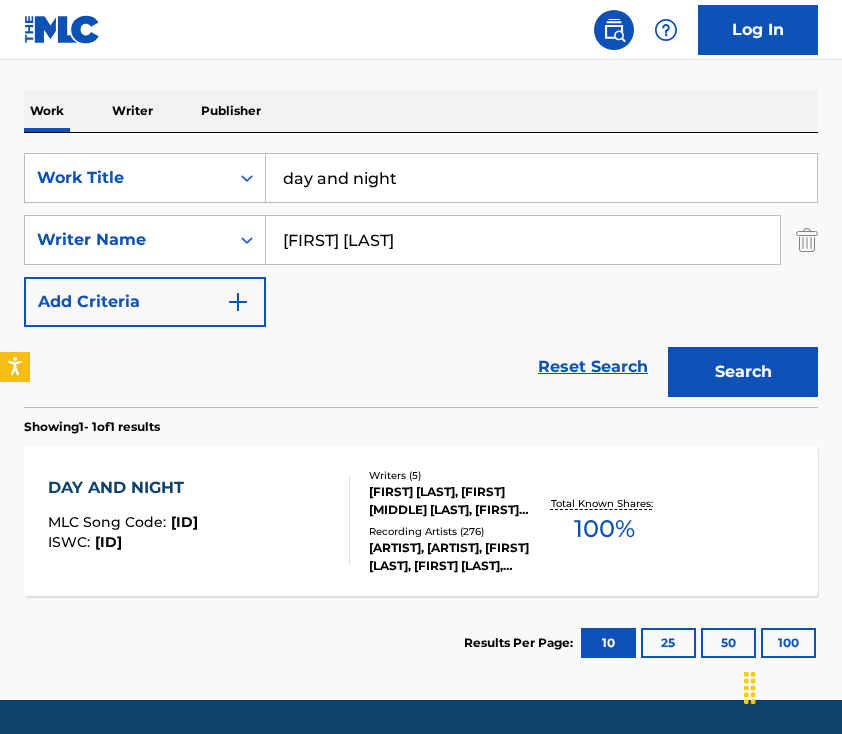 click on "Writers ( 5 ) [FIRST] [LAST], [FIRST] [MIDDLE] [LAST], [FIRST] [MIDDLE] [LAST], [FIRST] [LAST], [FIRST] [MIDDLE] [LAST] Recording Artists ( 276 ) [ID] AND [ID], [ID] AND [ID], [FIRST] [LAST], [FIRST] [LAST], [FIRST] [LAST]" at bounding box center (444, 521) 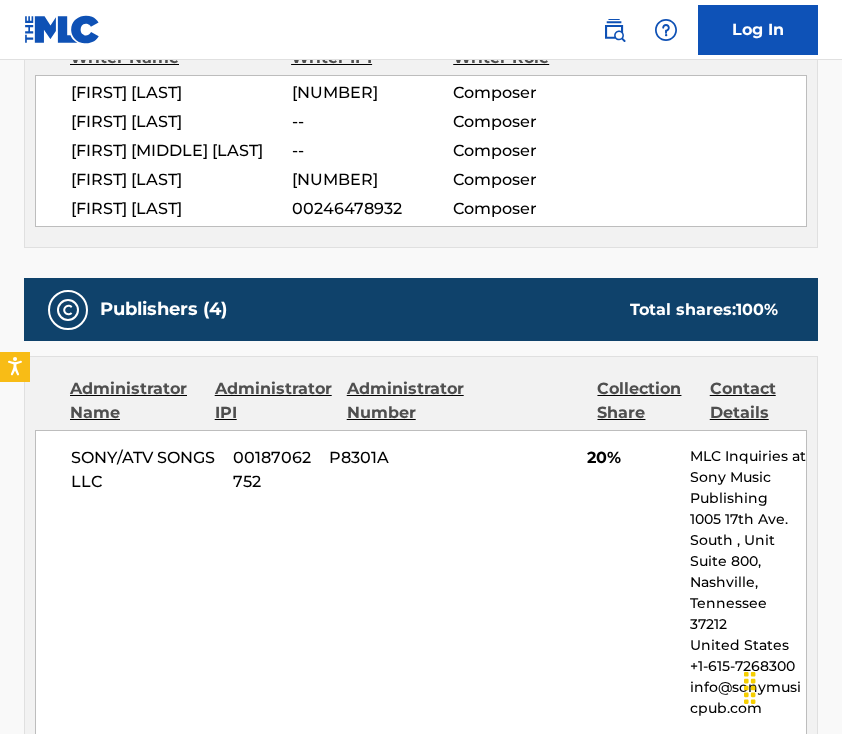 scroll, scrollTop: 0, scrollLeft: 0, axis: both 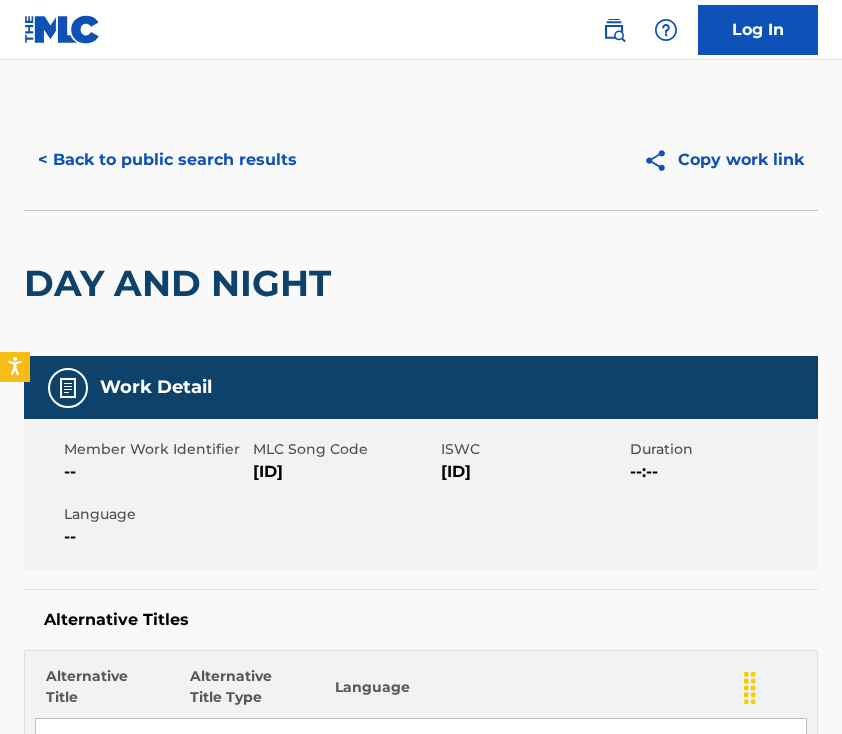 click on "< Back to public search results" at bounding box center [167, 160] 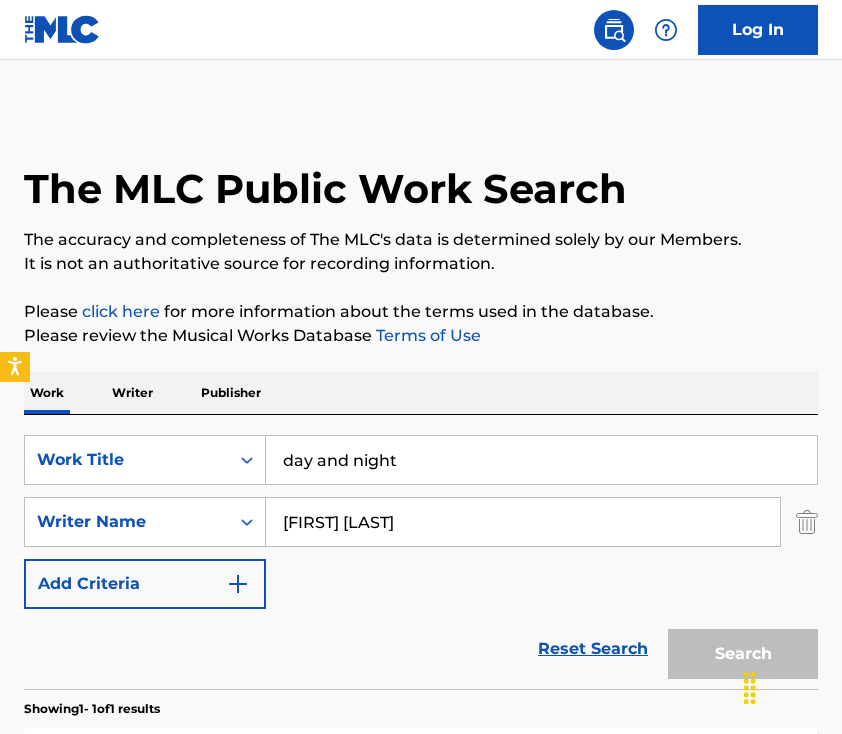 scroll, scrollTop: 227, scrollLeft: 0, axis: vertical 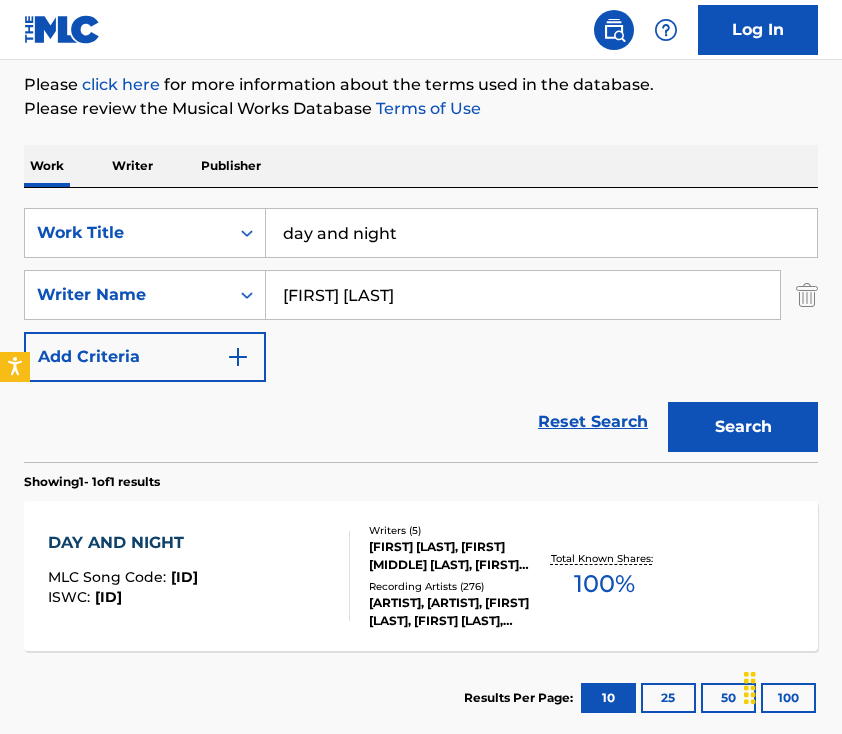 drag, startPoint x: 469, startPoint y: 228, endPoint x: 2, endPoint y: 187, distance: 468.79633 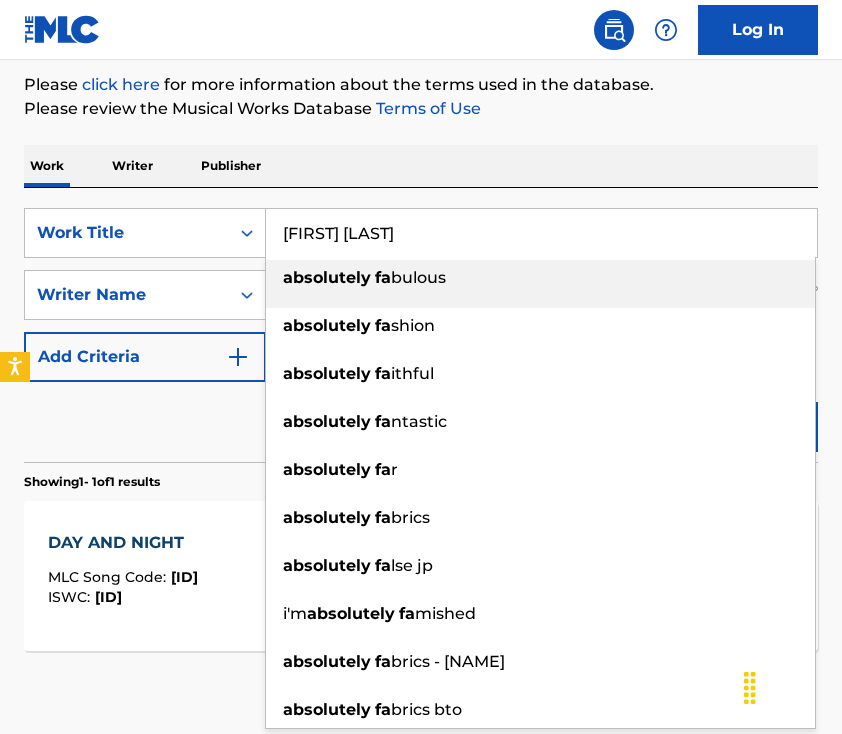 click on "bulous" at bounding box center (418, 277) 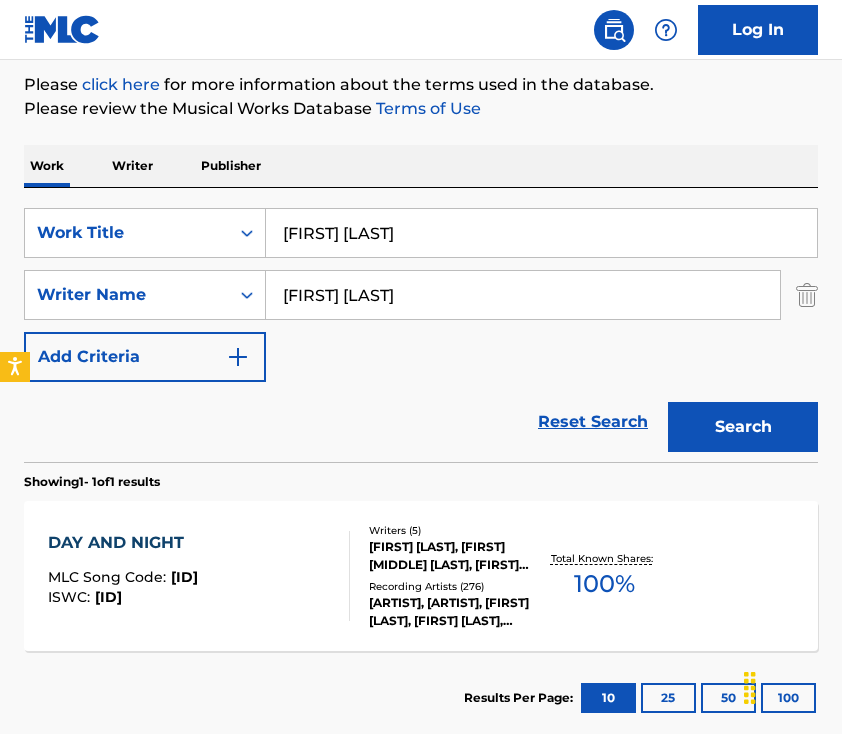 drag, startPoint x: 462, startPoint y: 283, endPoint x: 414, endPoint y: 296, distance: 49.729267 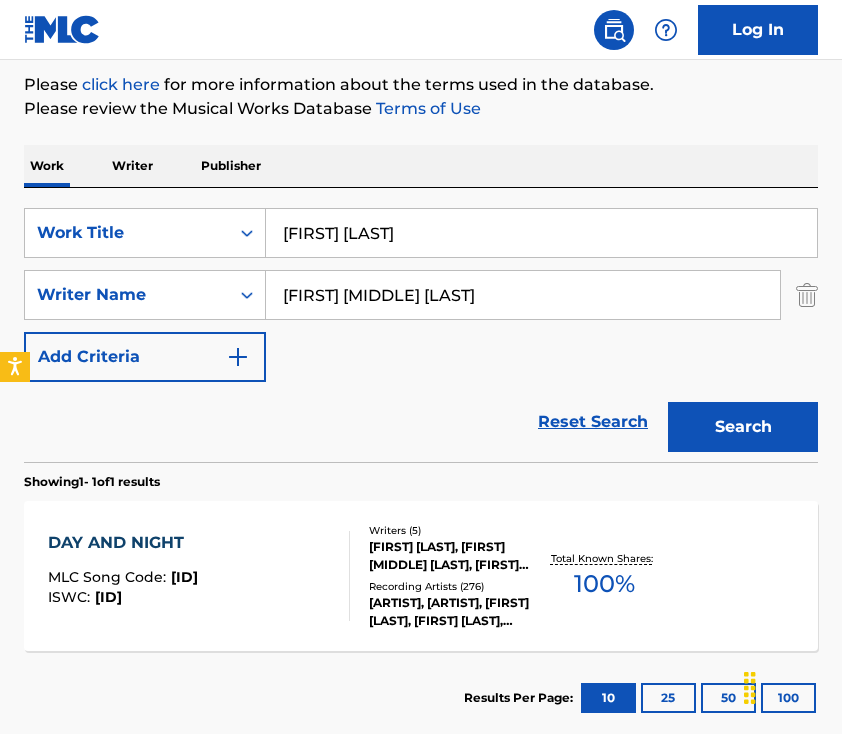 type on "[FIRST] [MIDDLE] [LAST]" 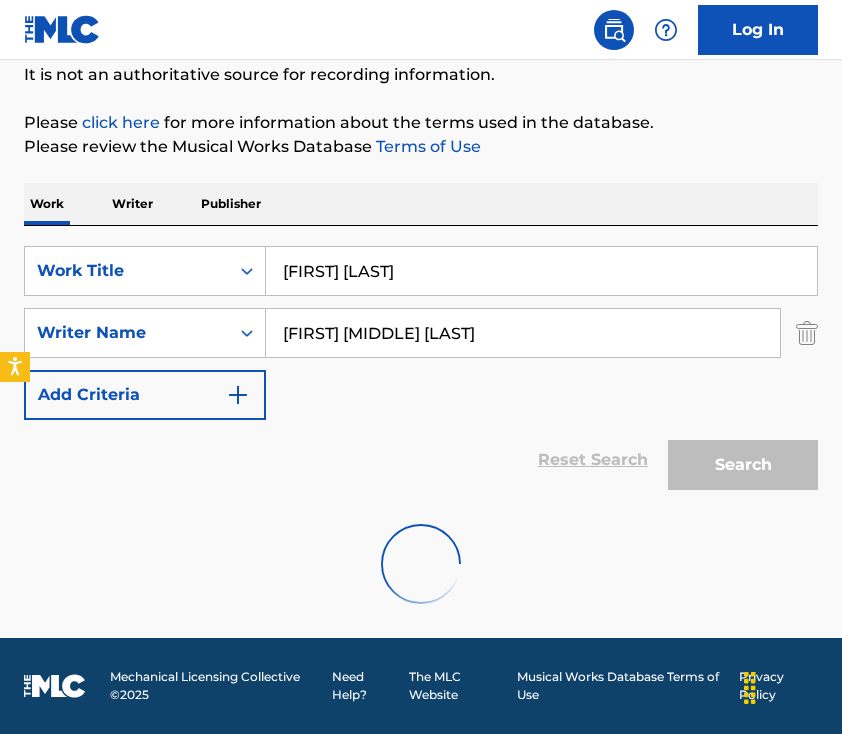 scroll, scrollTop: 124, scrollLeft: 0, axis: vertical 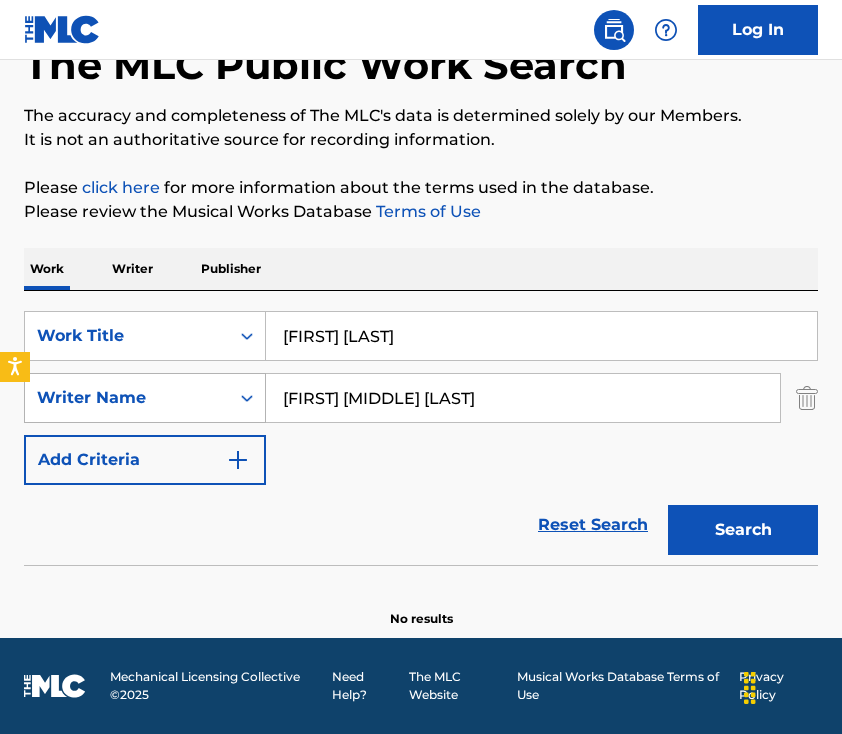 drag, startPoint x: 489, startPoint y: 393, endPoint x: 205, endPoint y: 390, distance: 284.01584 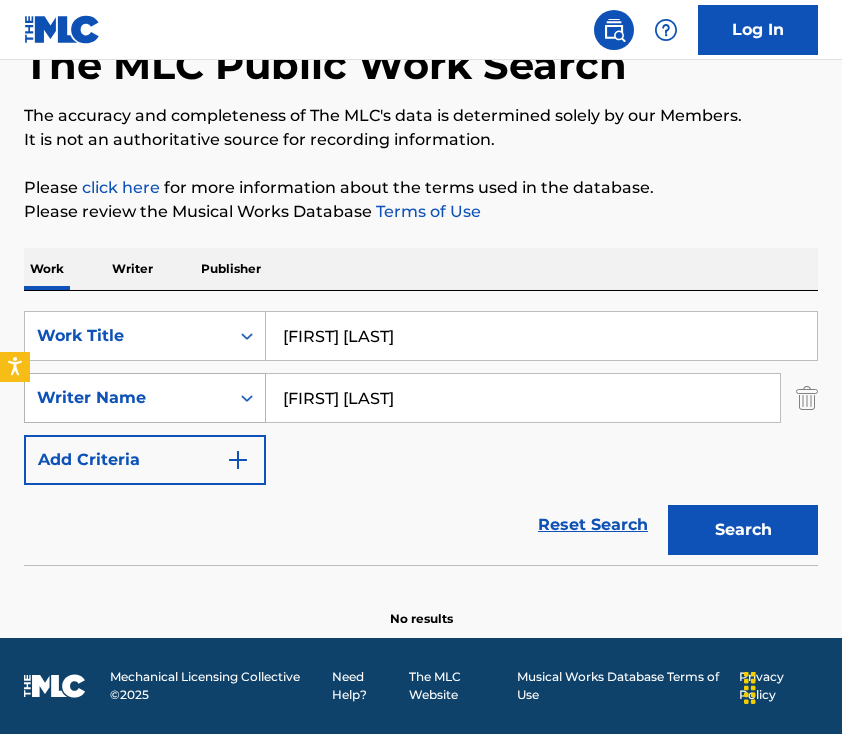 type on "[FIRST] [LAST]" 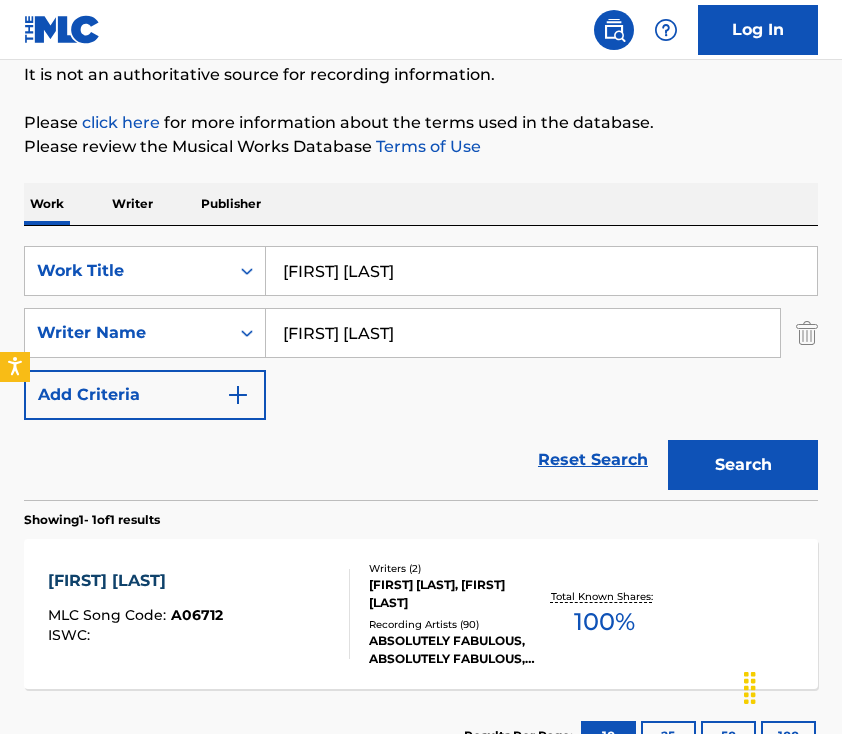 scroll, scrollTop: 227, scrollLeft: 0, axis: vertical 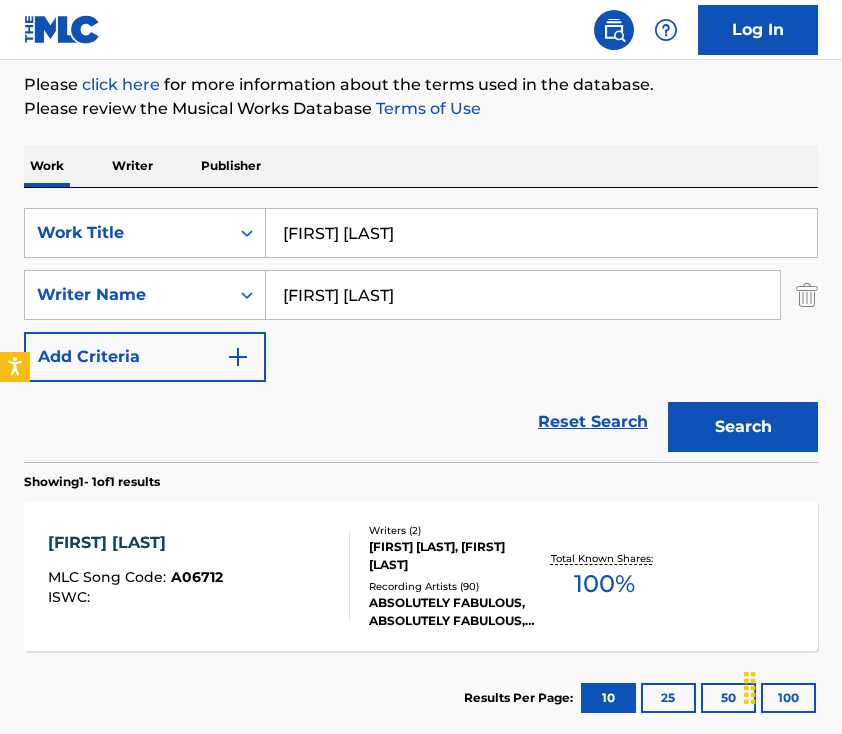click on "MLC Song Code : A06712 ISWC : Writers ( 2 ) [FIRST] [LAST], [FIRST] [LAST] Recording Artists ( 90 ) ABSOLUTELY FABULOUS, ABSOLUTELY FABULOUS, ABSOLUTELY FABULOUS, ABSOLUTELY FABULOUS, ABSOLUTELY FABULOUS Total Known Shares: 100 %" at bounding box center [421, 576] 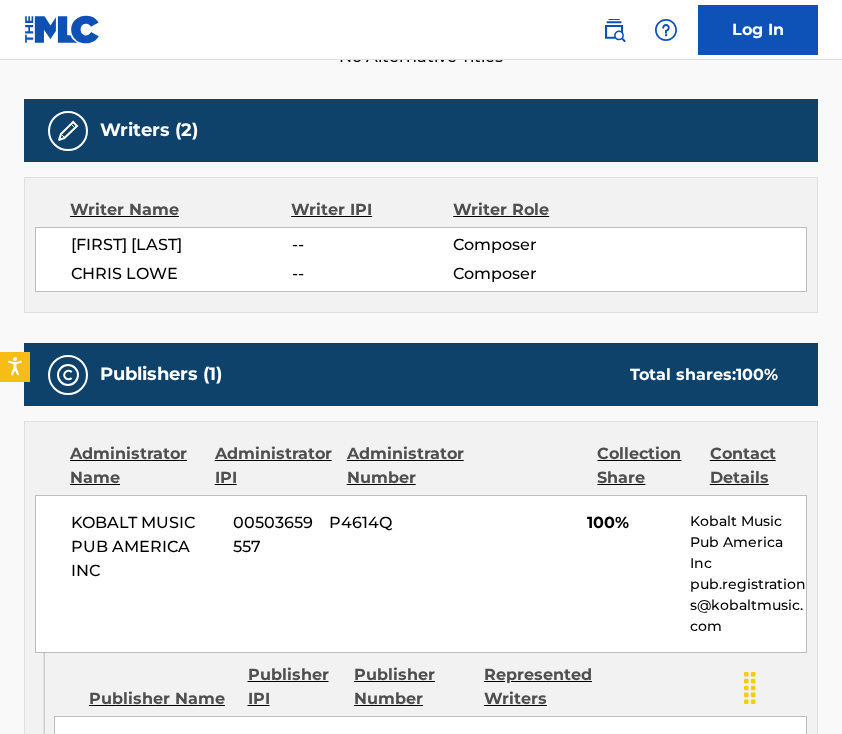 scroll, scrollTop: 0, scrollLeft: 0, axis: both 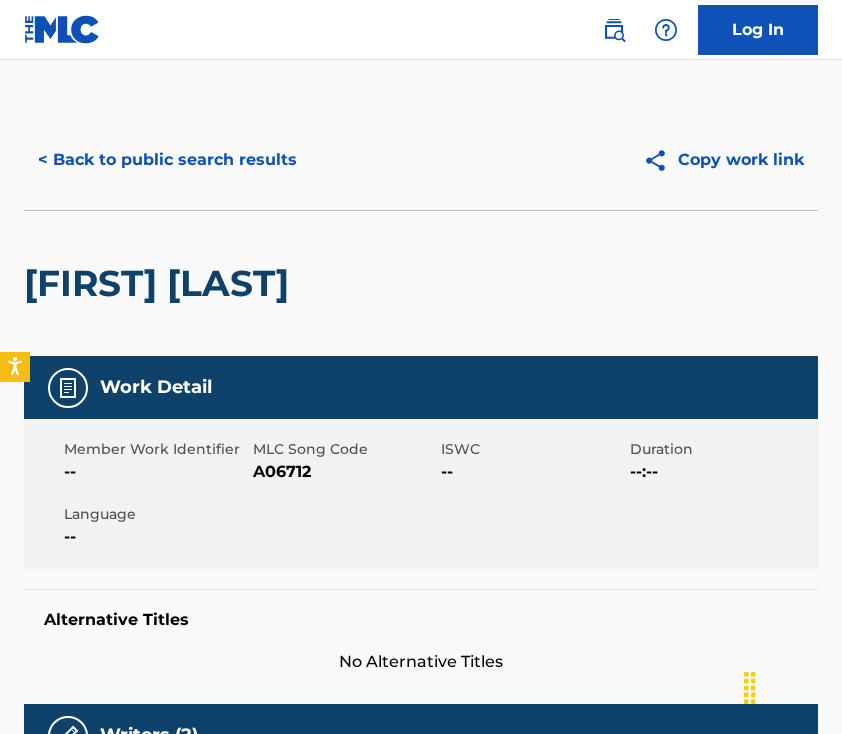 click on "< Back to public search results" at bounding box center (167, 160) 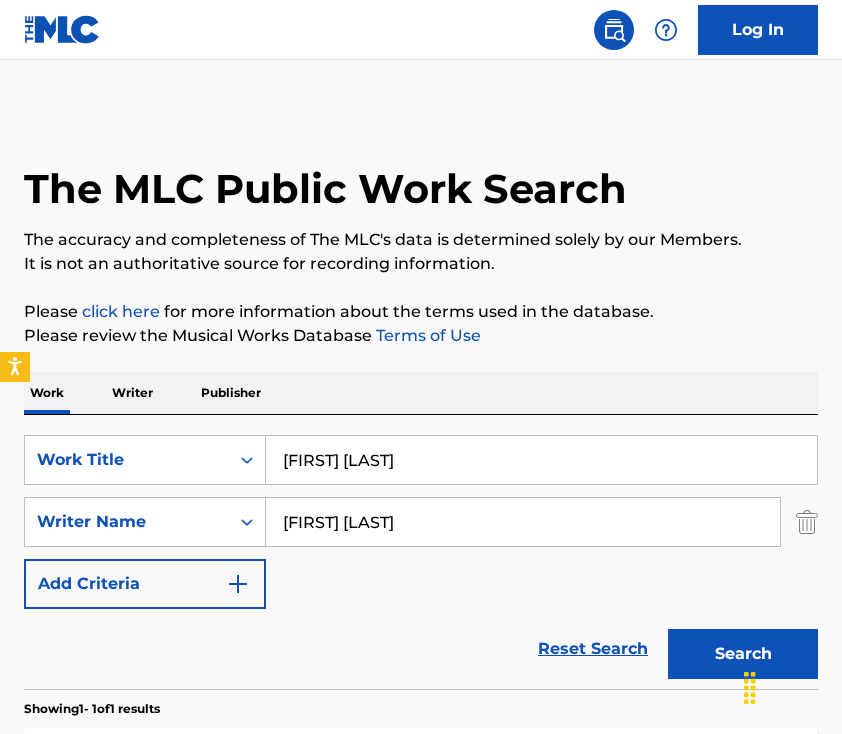 scroll, scrollTop: 227, scrollLeft: 0, axis: vertical 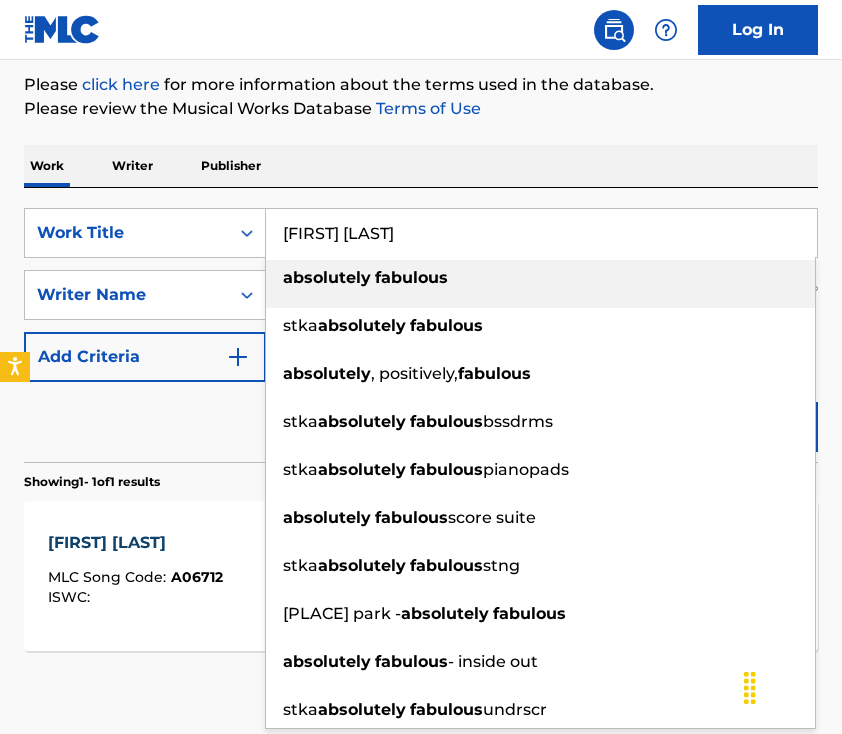 drag, startPoint x: 463, startPoint y: 217, endPoint x: 534, endPoint y: 247, distance: 77.07788 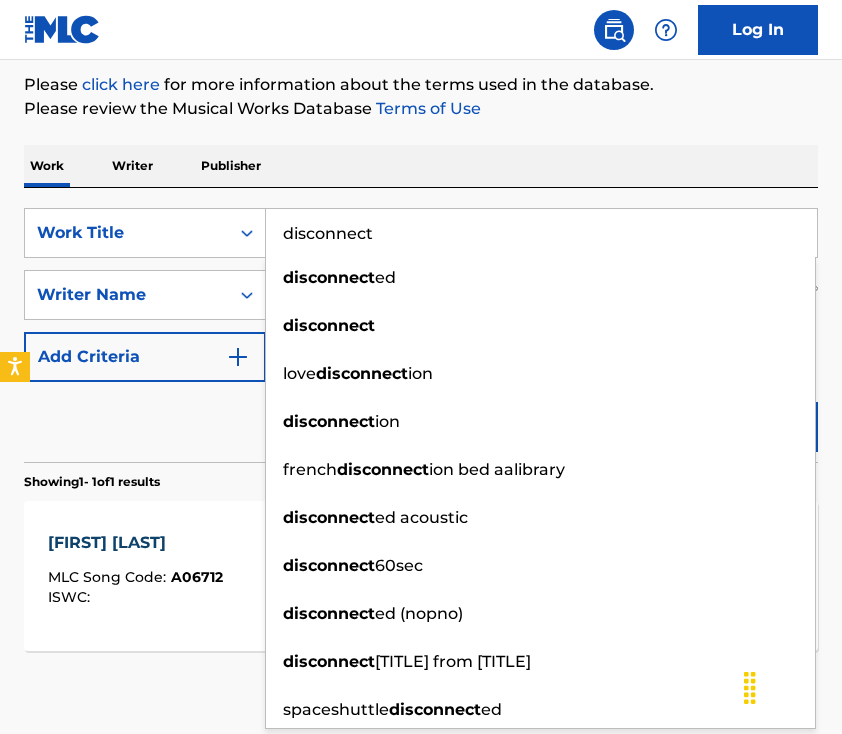 type on "disconnect" 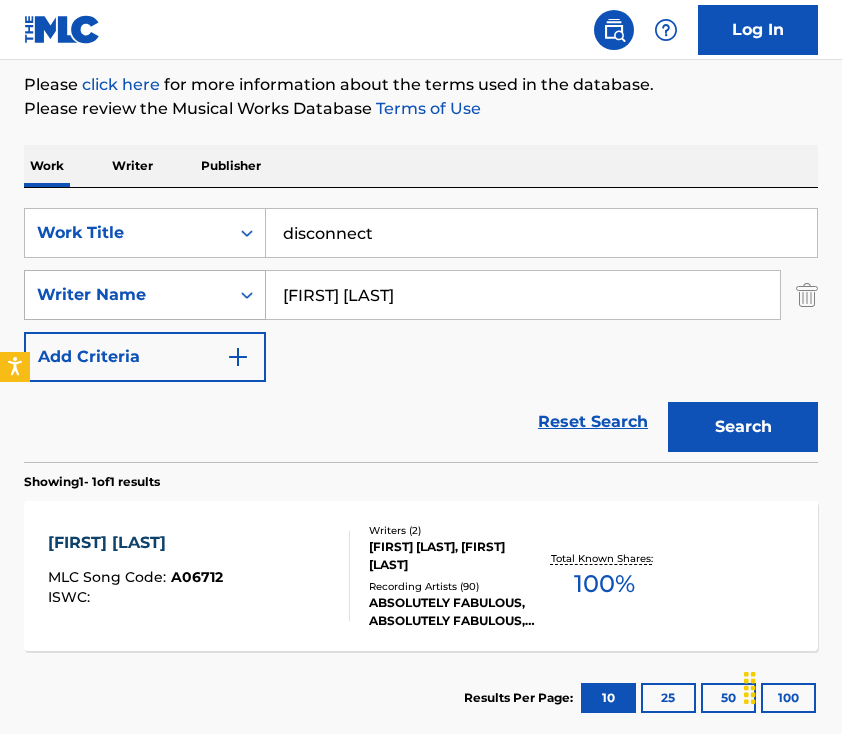 drag, startPoint x: 413, startPoint y: 300, endPoint x: 156, endPoint y: 295, distance: 257.04865 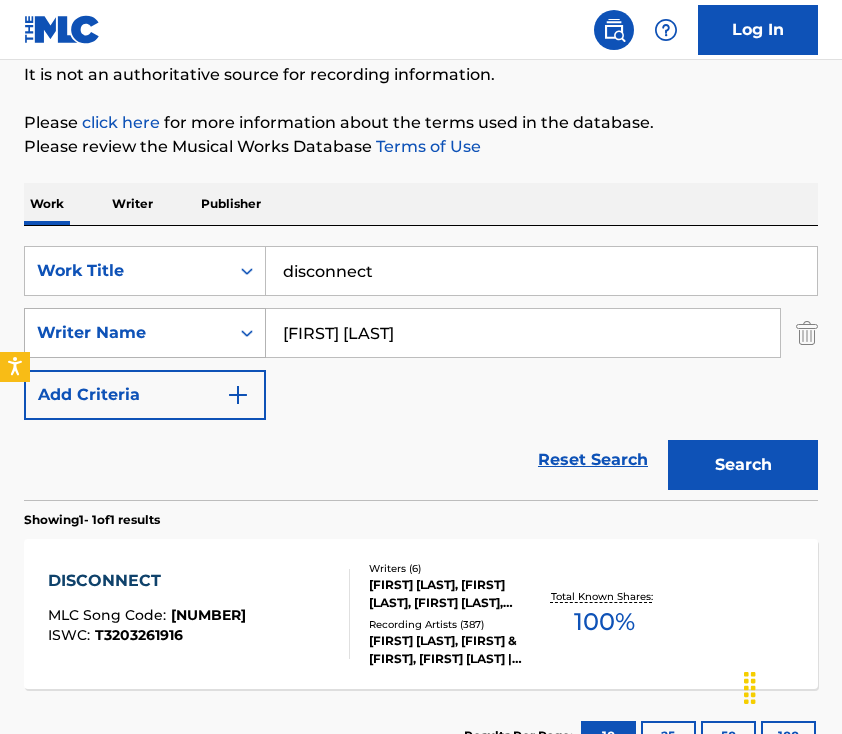 scroll, scrollTop: 227, scrollLeft: 0, axis: vertical 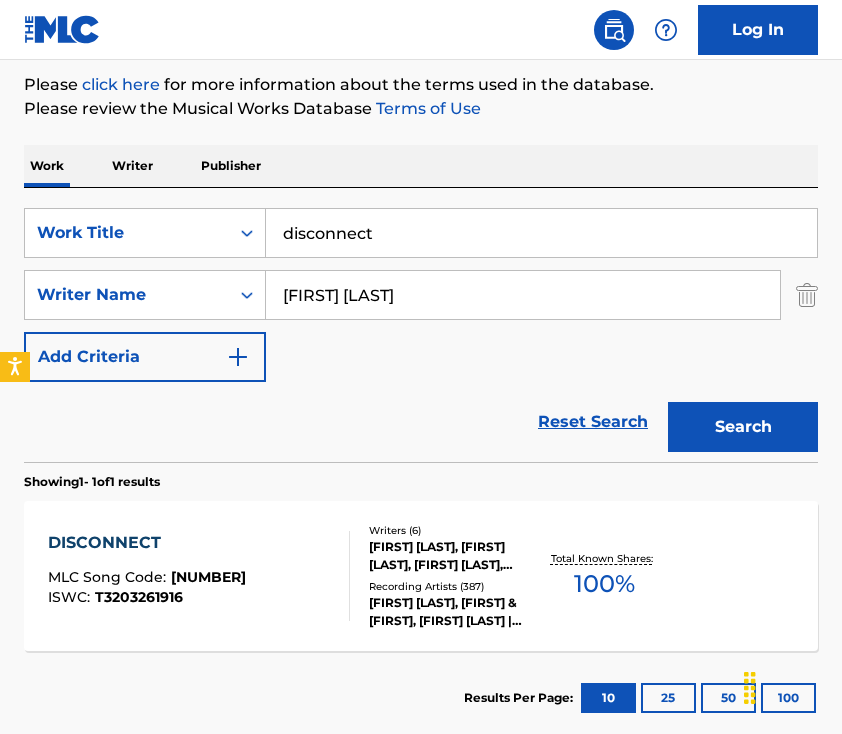 click on "DISCONNECT MLC Song Code : DB78PZ ISWC : T3203261916" at bounding box center (199, 576) 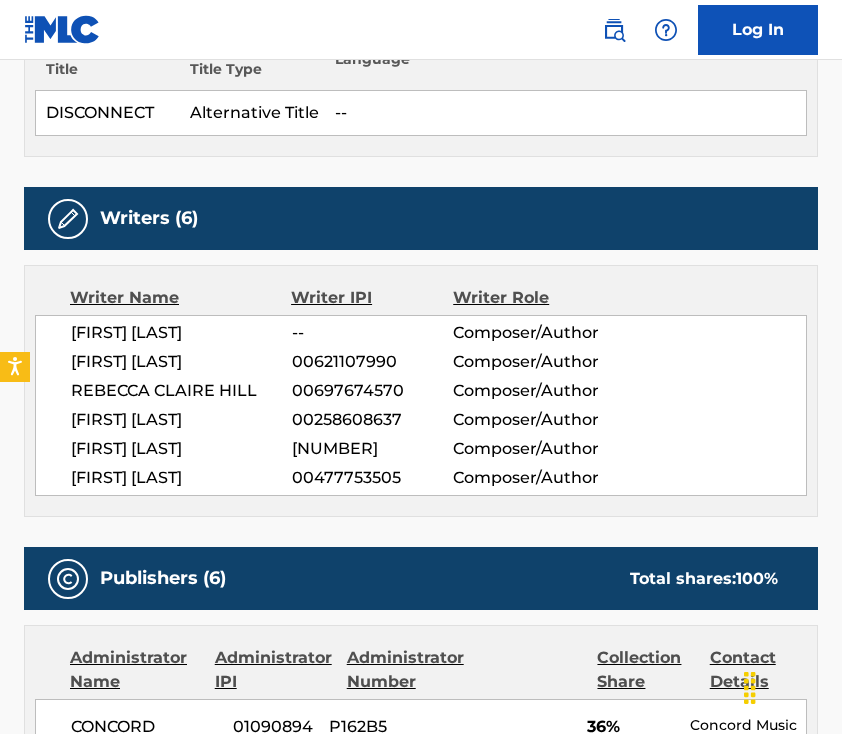 scroll, scrollTop: 0, scrollLeft: 0, axis: both 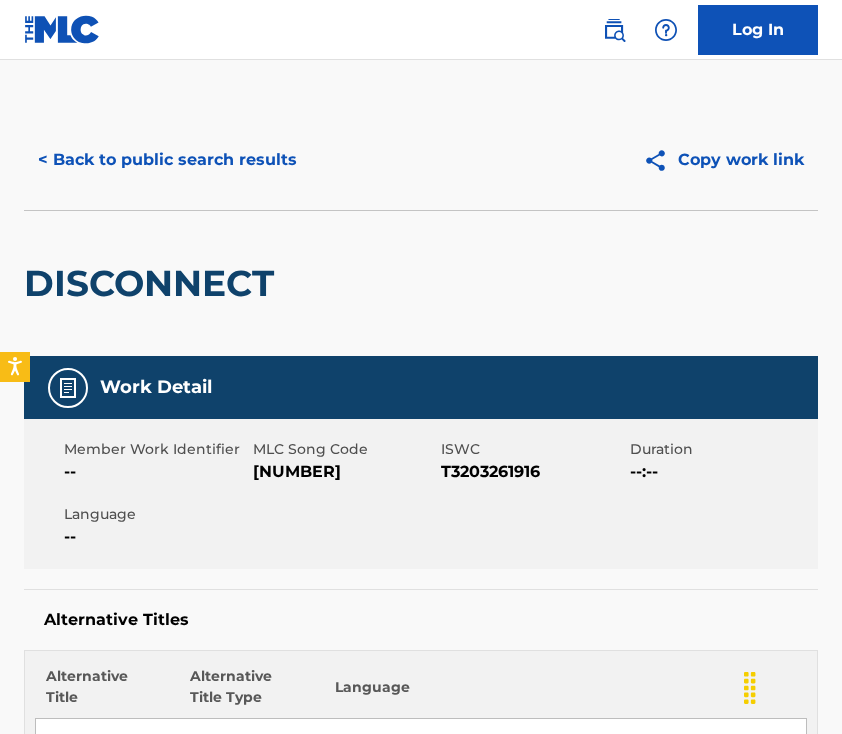 click on "< Back to public search results" at bounding box center (167, 160) 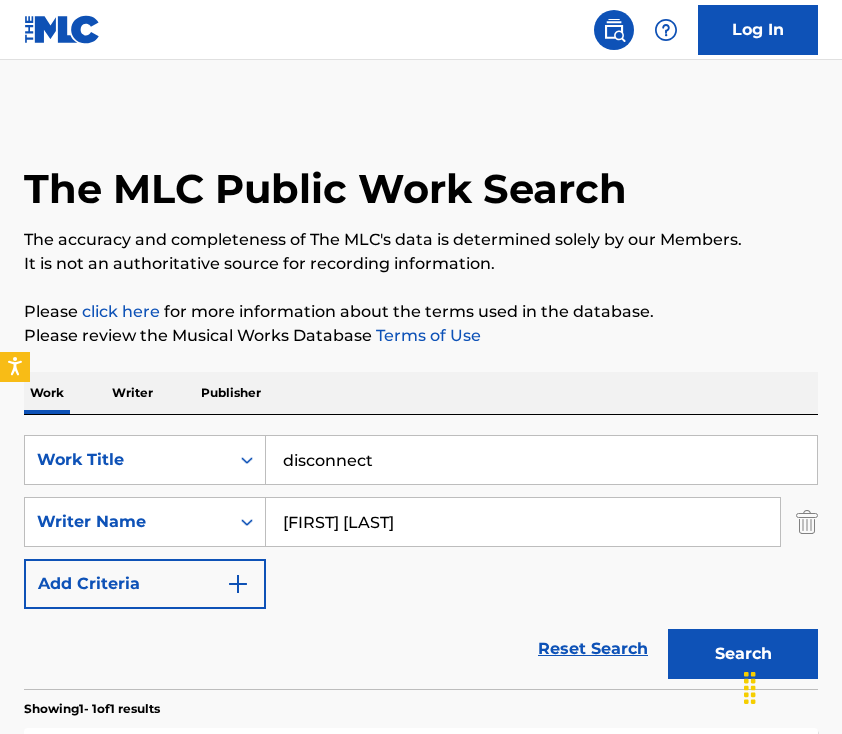 scroll, scrollTop: 227, scrollLeft: 0, axis: vertical 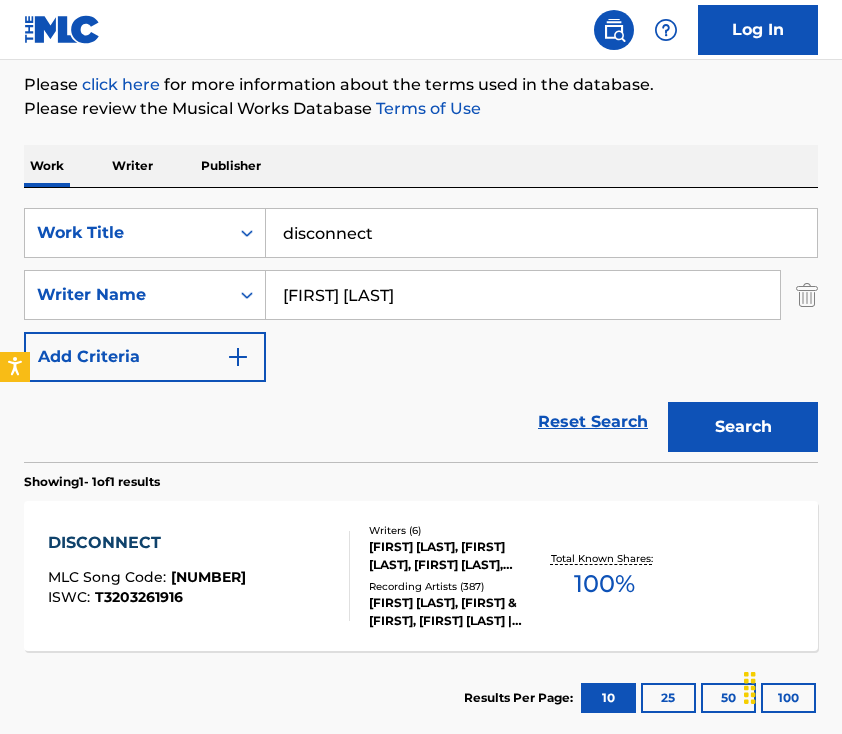 drag, startPoint x: 411, startPoint y: 237, endPoint x: 124, endPoint y: 197, distance: 289.77405 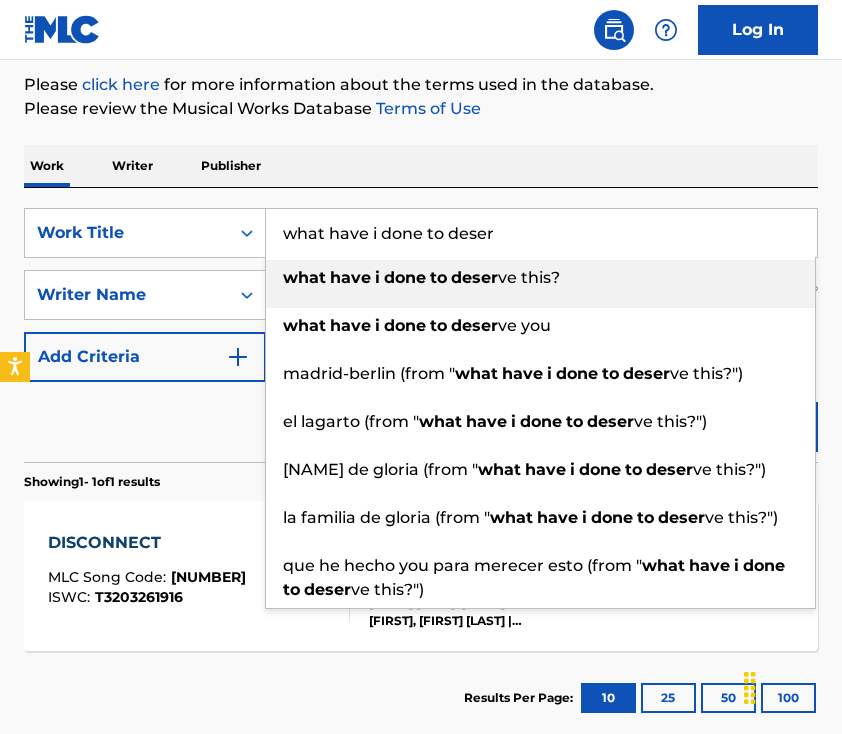 click on "done" at bounding box center [405, 277] 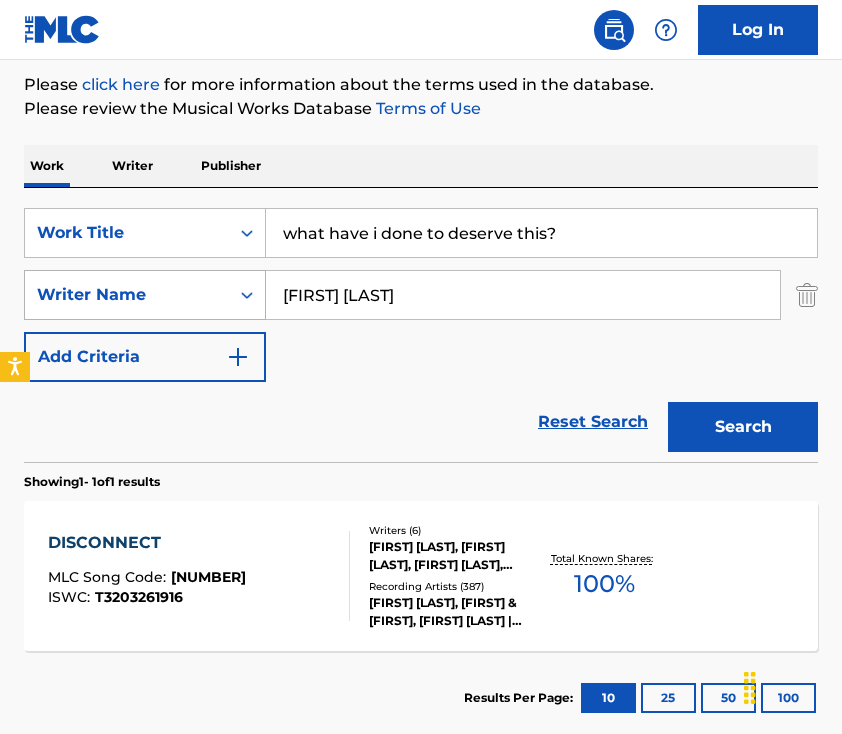drag, startPoint x: 512, startPoint y: 294, endPoint x: 106, endPoint y: 272, distance: 406.5956 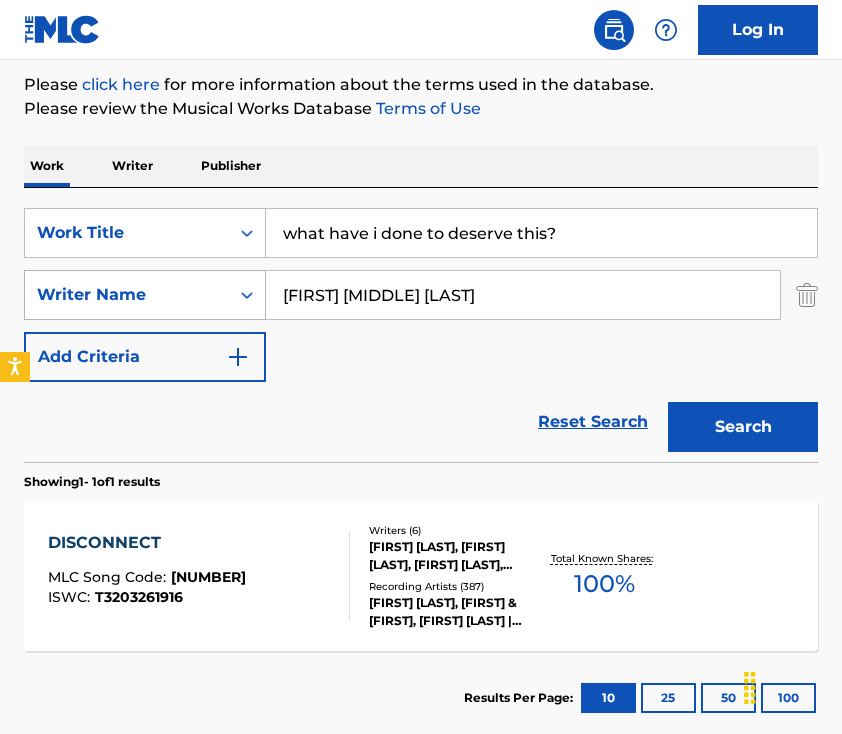 type on "[FIRST] [MIDDLE] [LAST]" 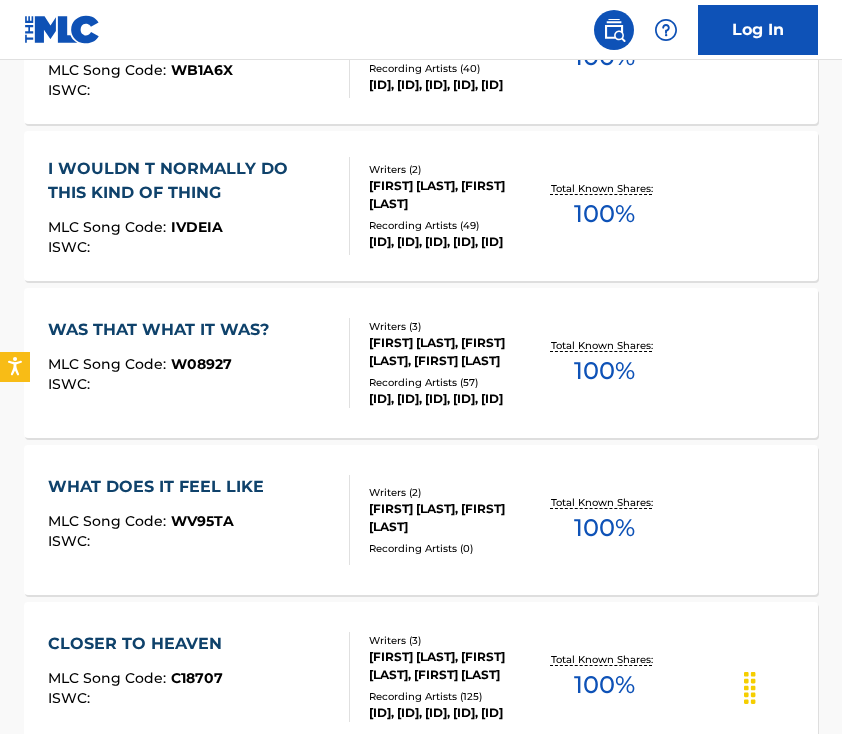 scroll, scrollTop: 618, scrollLeft: 0, axis: vertical 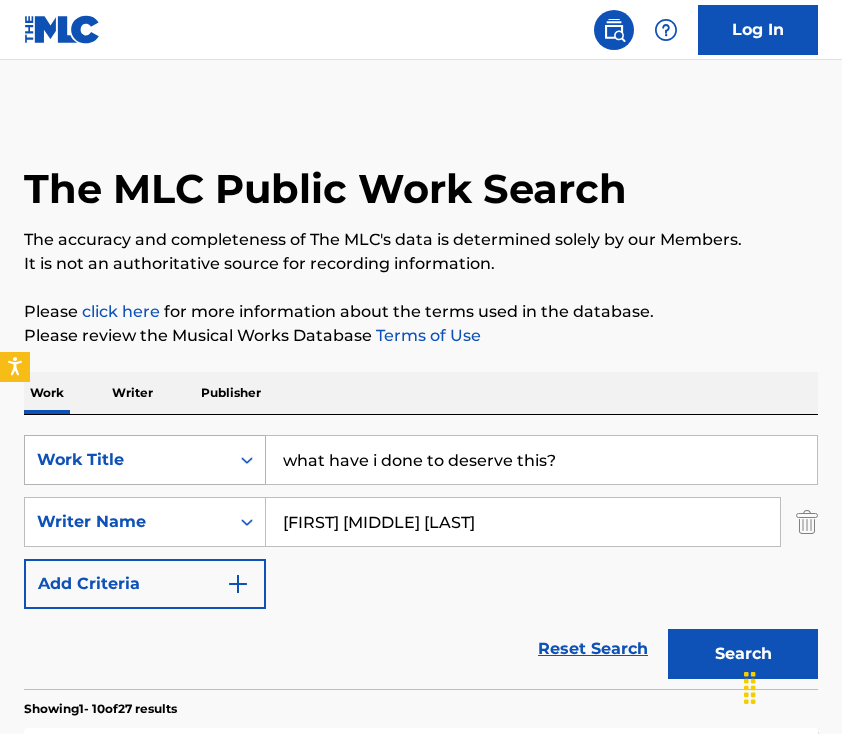 drag, startPoint x: 613, startPoint y: 466, endPoint x: 47, endPoint y: 437, distance: 566.74243 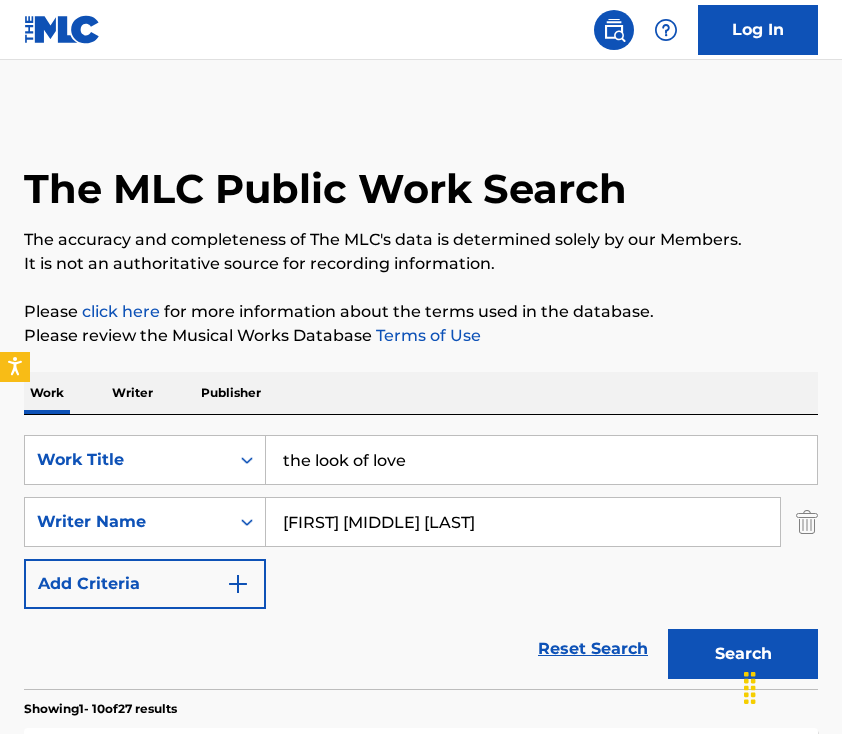 type on "the look of love" 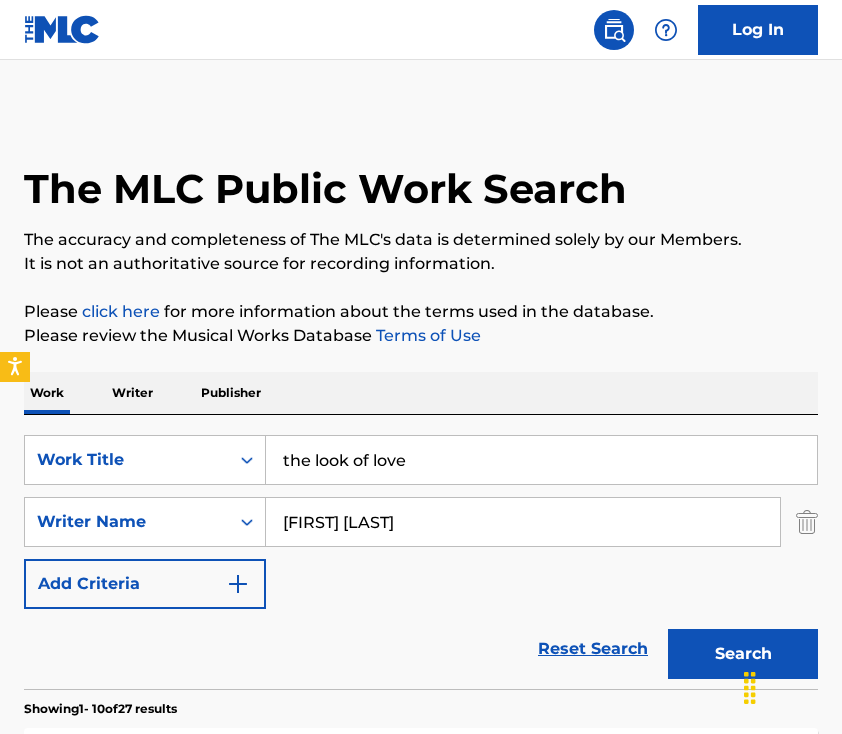type on "[FIRST] [LAST]" 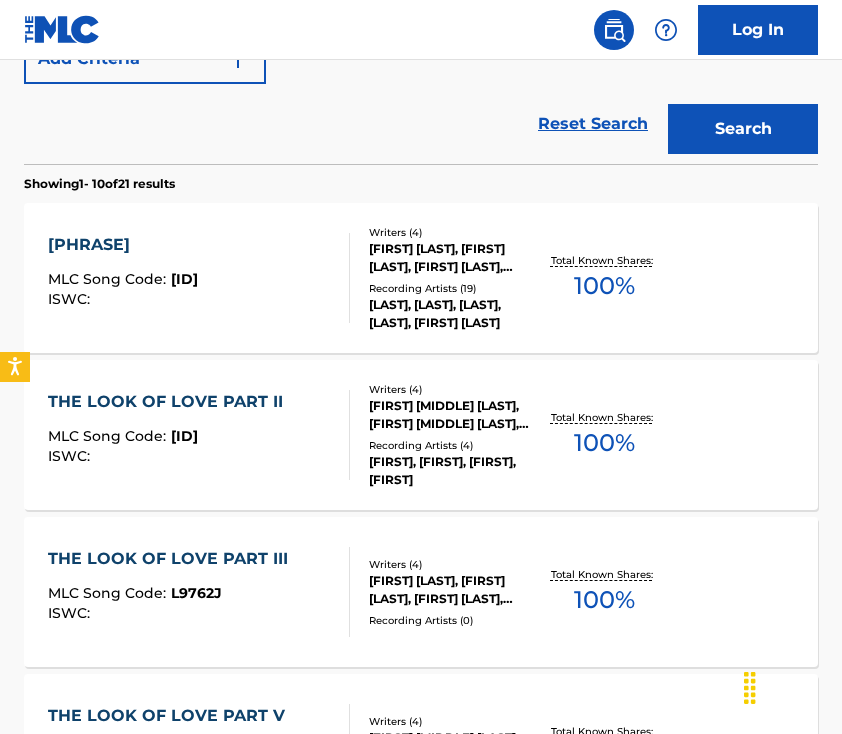 scroll, scrollTop: 531, scrollLeft: 0, axis: vertical 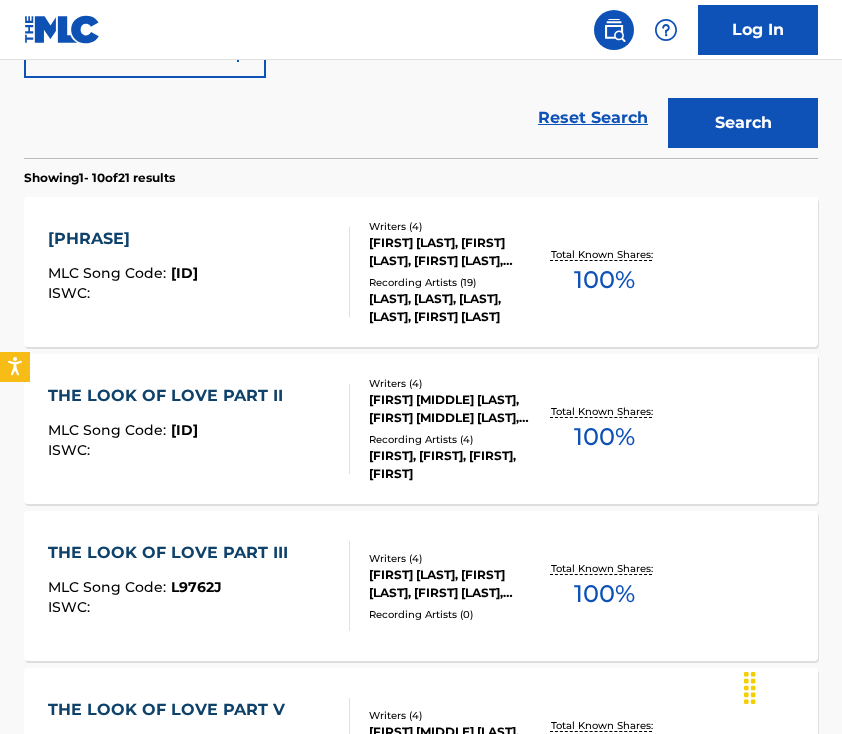 click on "THE LOOK OF LOVE 2002 MLC Song Code : L97608 ISWC :" at bounding box center [199, 272] 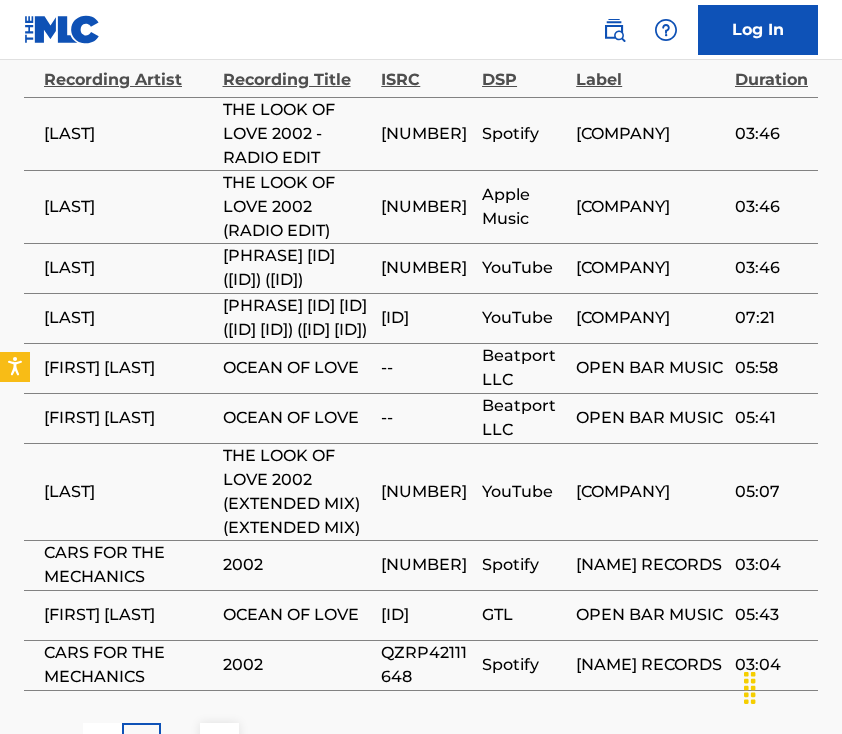 scroll, scrollTop: 0, scrollLeft: 0, axis: both 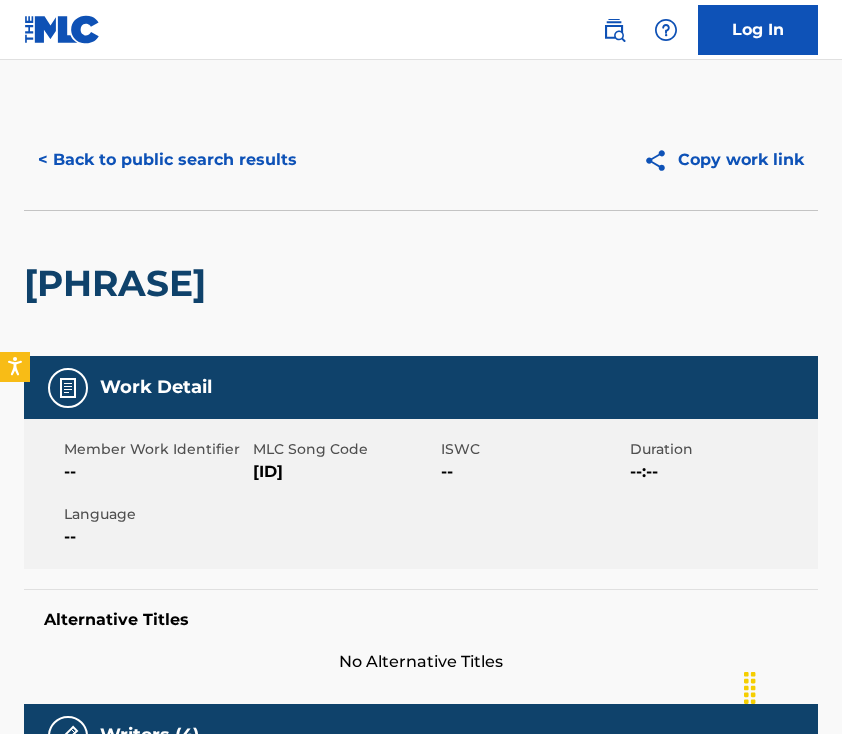 click on "< Back to public search results" at bounding box center (167, 160) 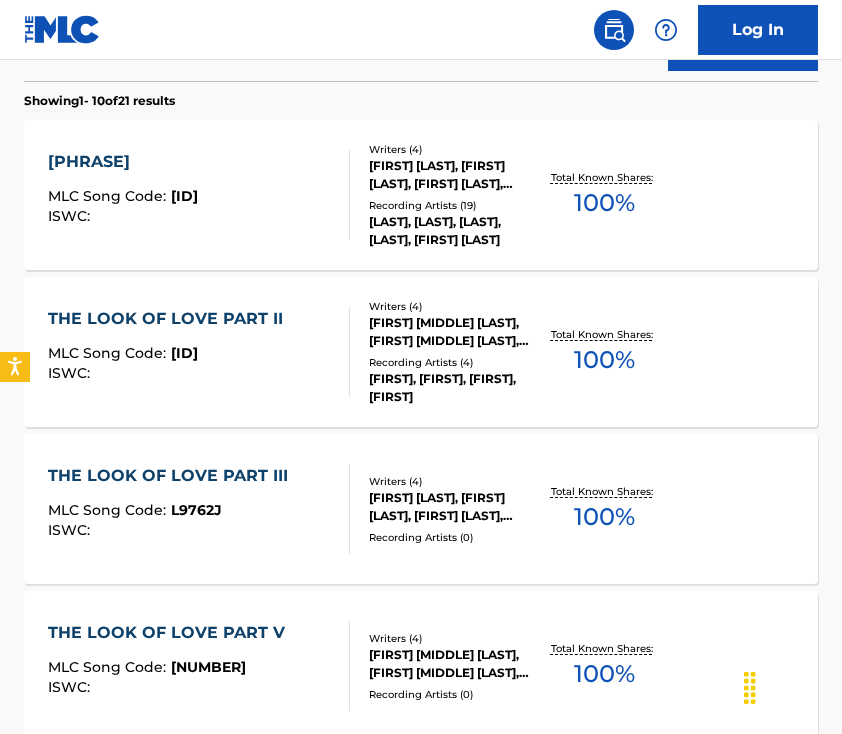 scroll, scrollTop: 0, scrollLeft: 0, axis: both 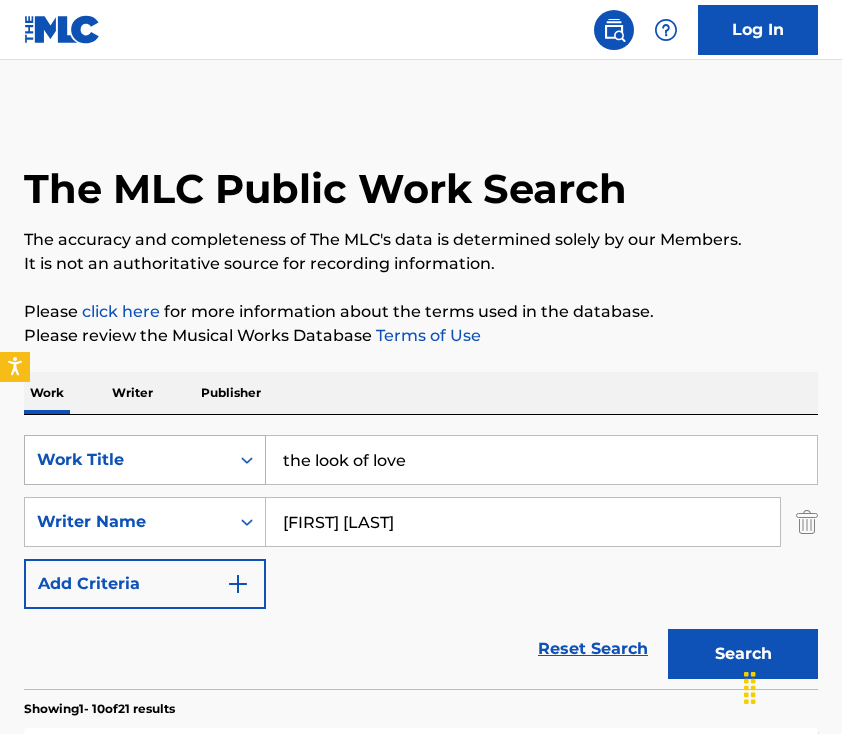drag, startPoint x: 415, startPoint y: 466, endPoint x: 147, endPoint y: 451, distance: 268.41943 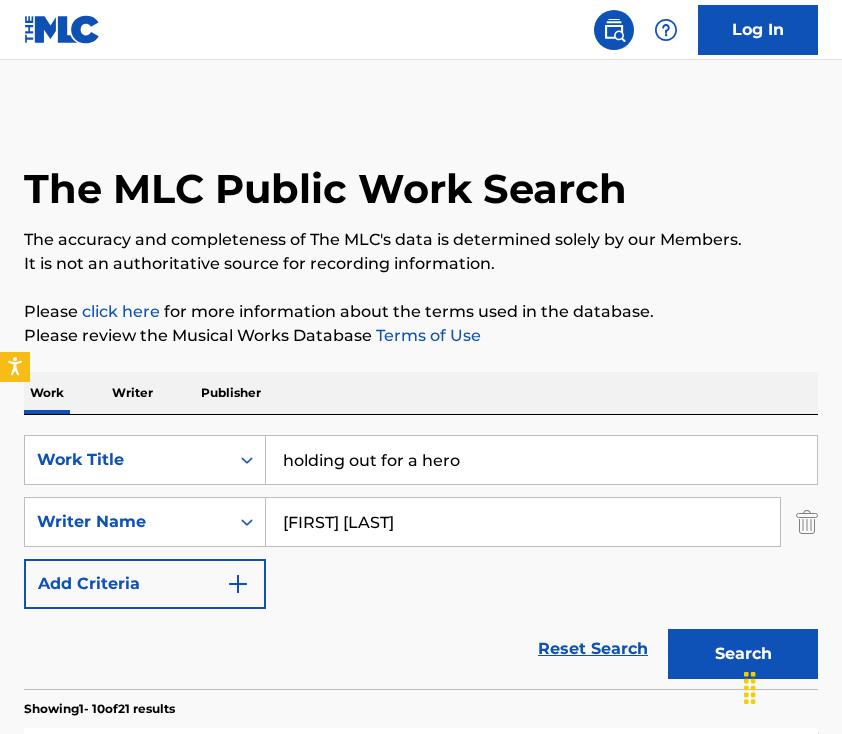 type on "holding out for a hero" 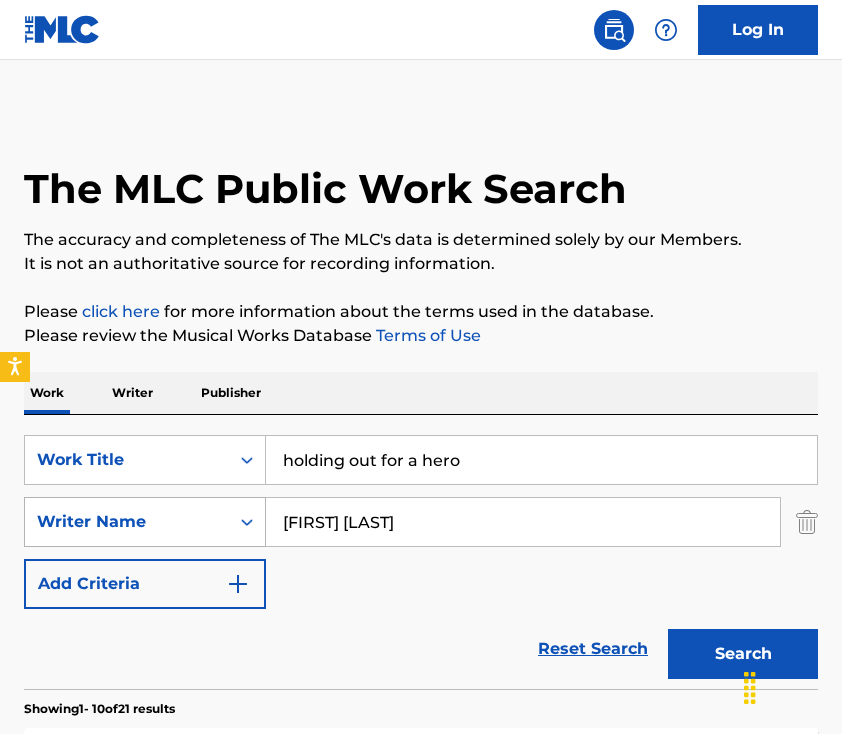 drag, startPoint x: 487, startPoint y: 523, endPoint x: 104, endPoint y: 514, distance: 383.10574 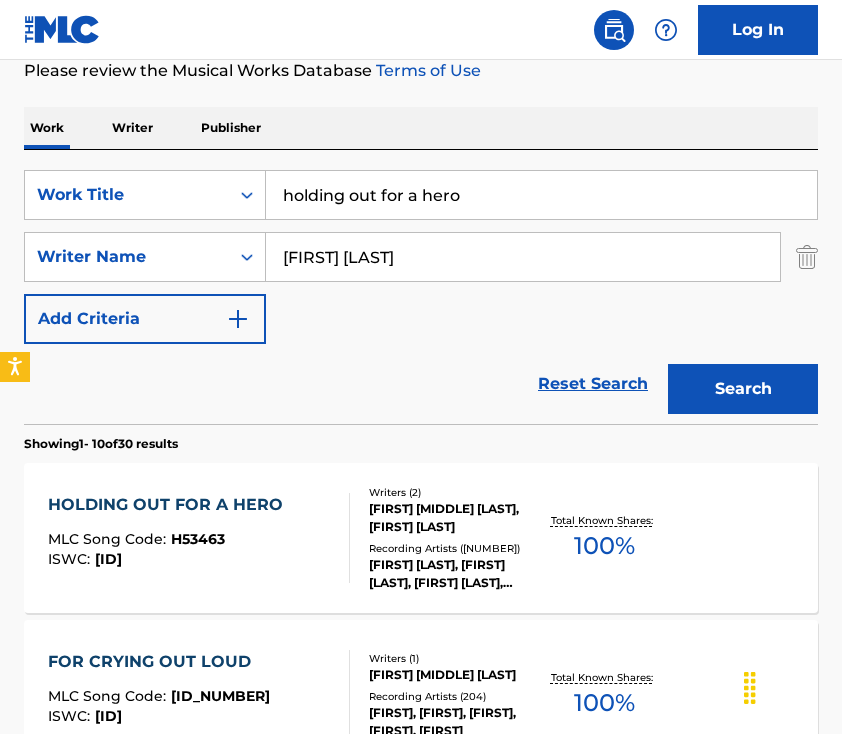 scroll, scrollTop: 324, scrollLeft: 0, axis: vertical 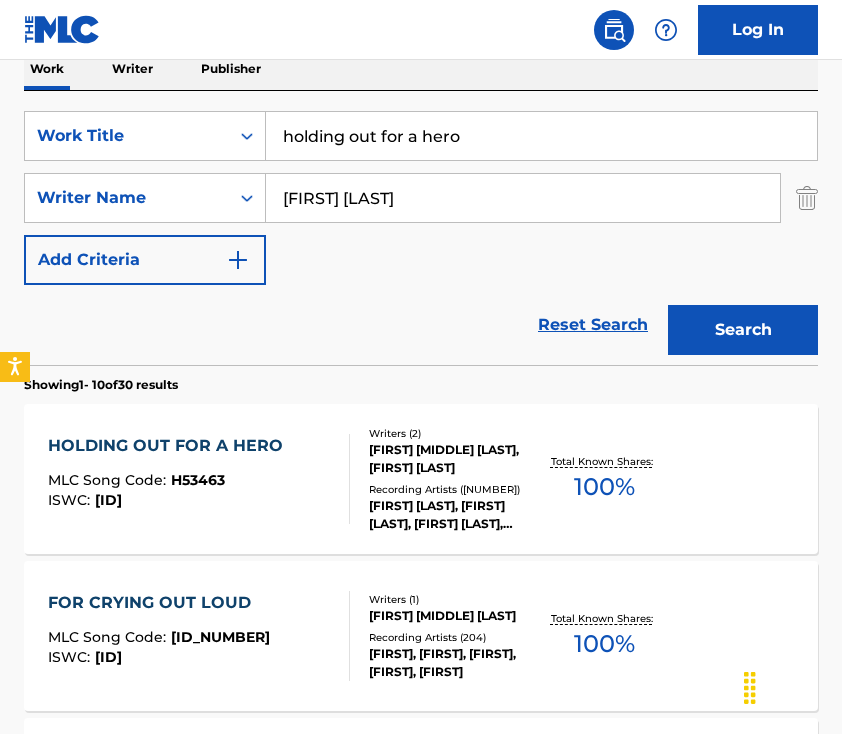 click on "MLC Song Code : H53463" at bounding box center (170, 483) 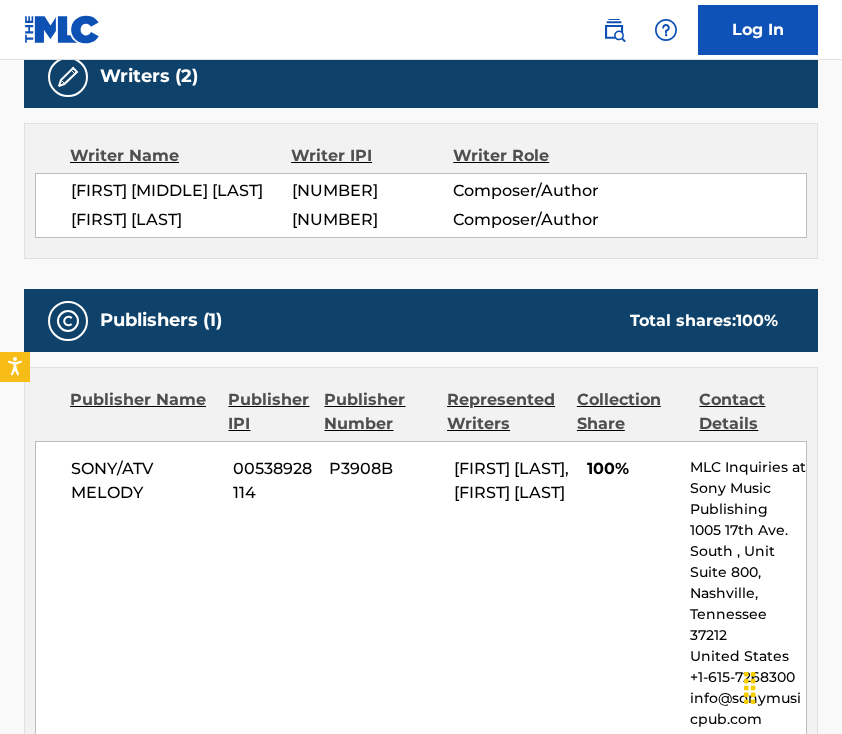 scroll, scrollTop: 0, scrollLeft: 0, axis: both 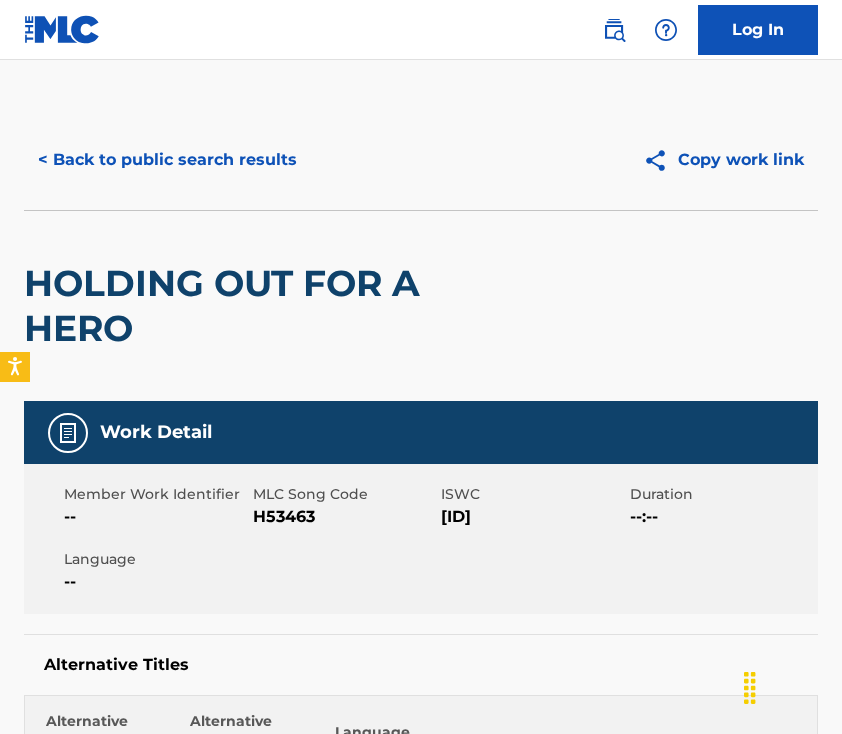 click on "< Back to public search results" at bounding box center (167, 160) 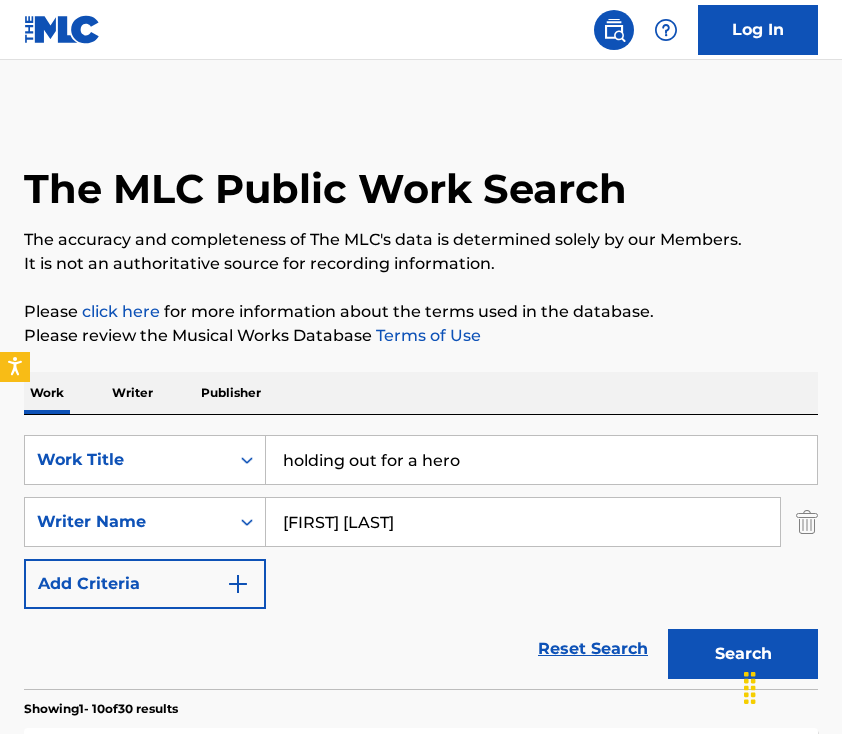 scroll, scrollTop: 324, scrollLeft: 0, axis: vertical 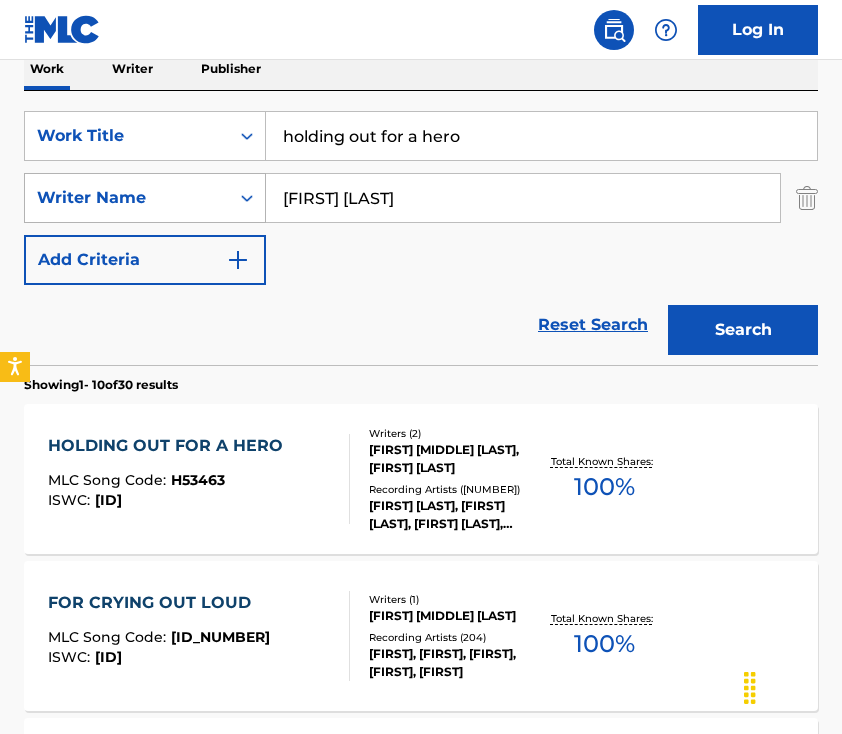 drag, startPoint x: 532, startPoint y: 201, endPoint x: 170, endPoint y: 191, distance: 362.1381 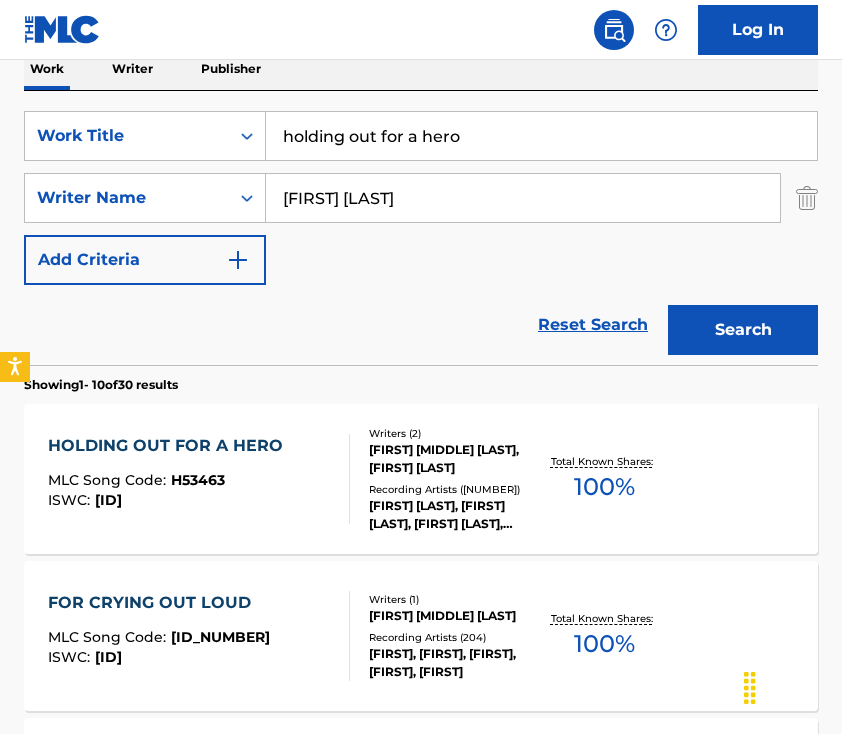 type on "[FIRST] [LAST]" 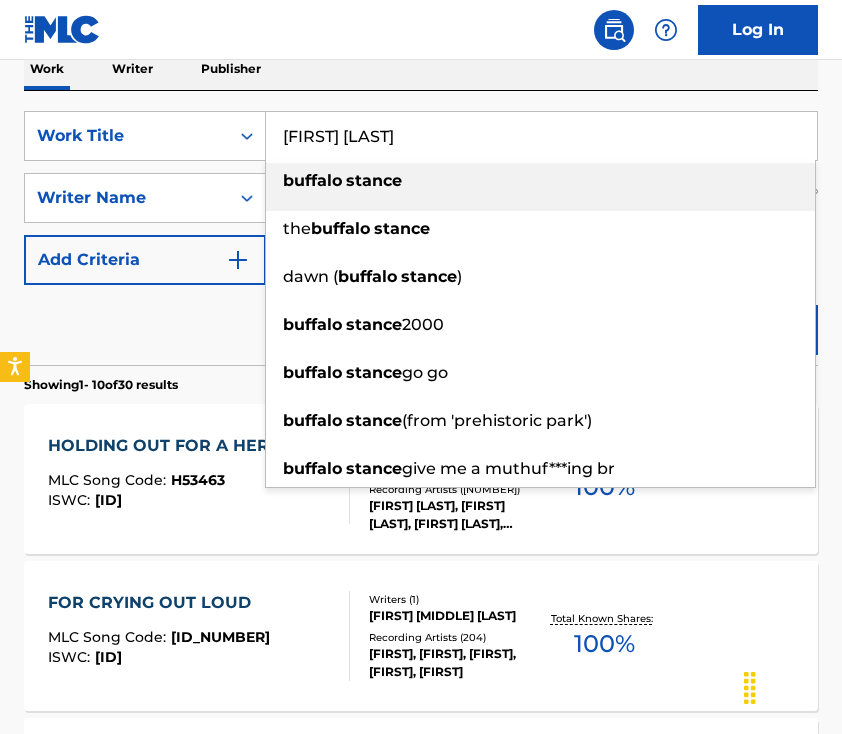 type on "[FIRST] [LAST]" 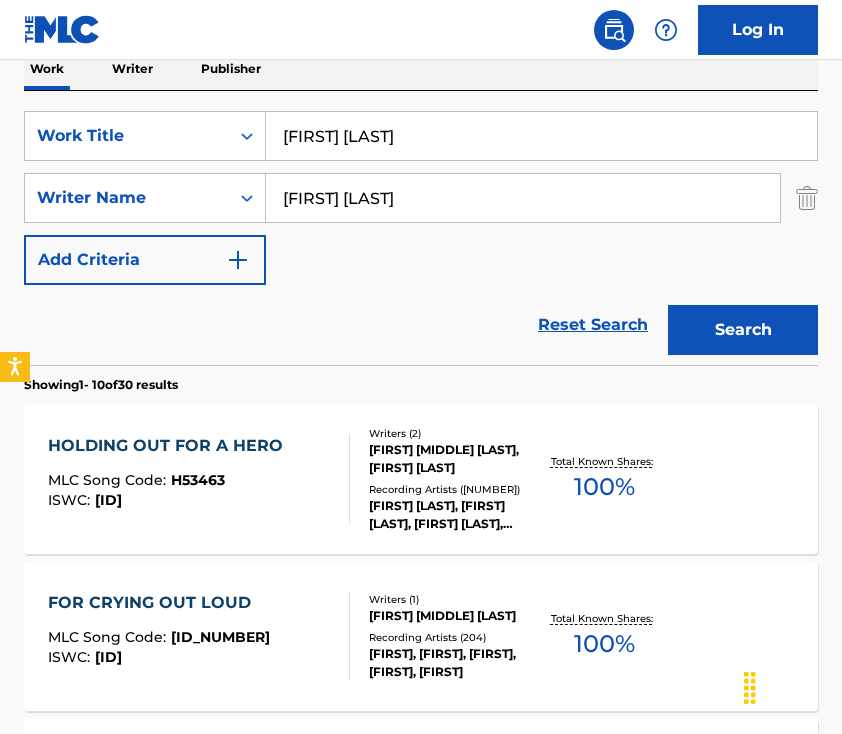 click on "Search" at bounding box center [743, 330] 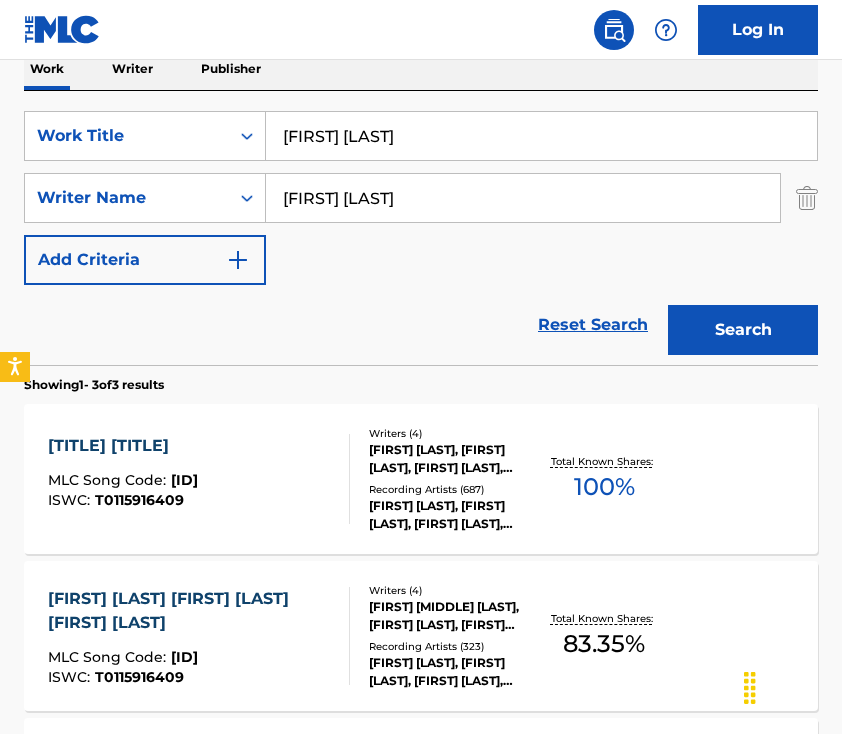 scroll, scrollTop: 386, scrollLeft: 0, axis: vertical 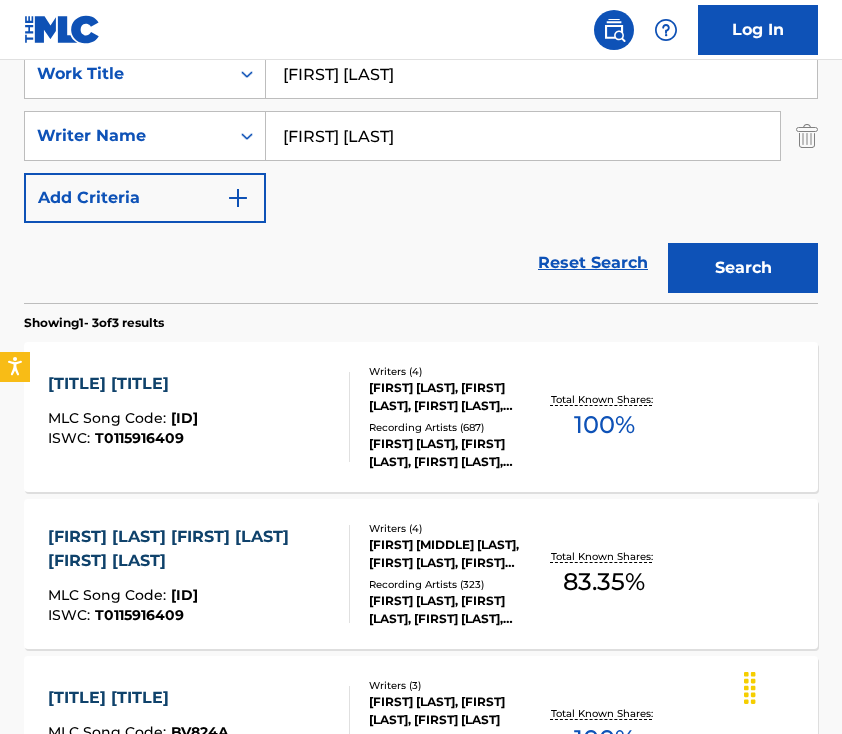click on "[CITY] STANCE MLC Song Code : B79959 ISWC : T0115916409" at bounding box center [199, 417] 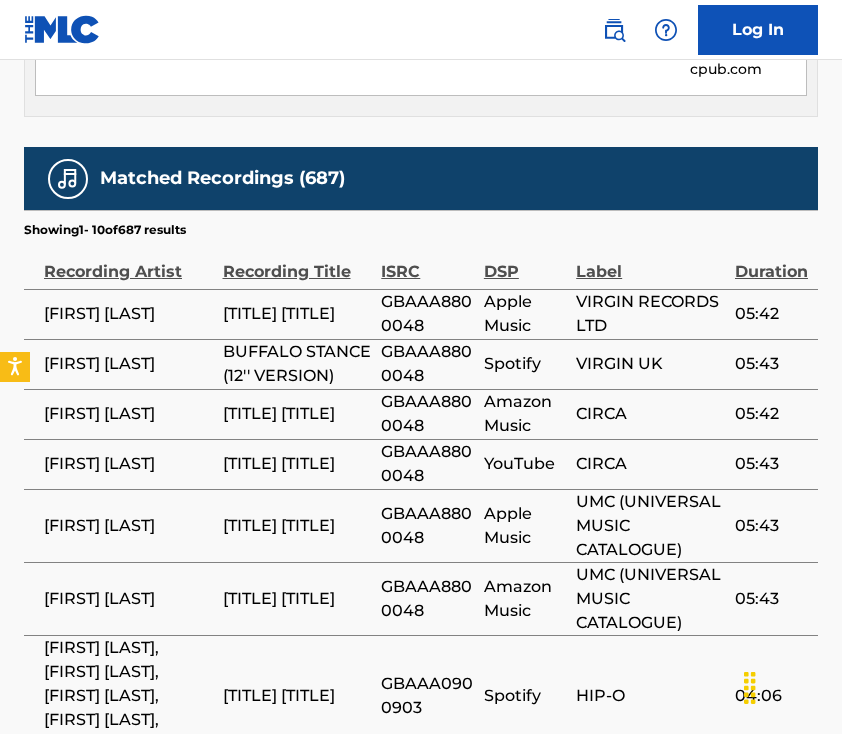 scroll, scrollTop: 2137, scrollLeft: 0, axis: vertical 